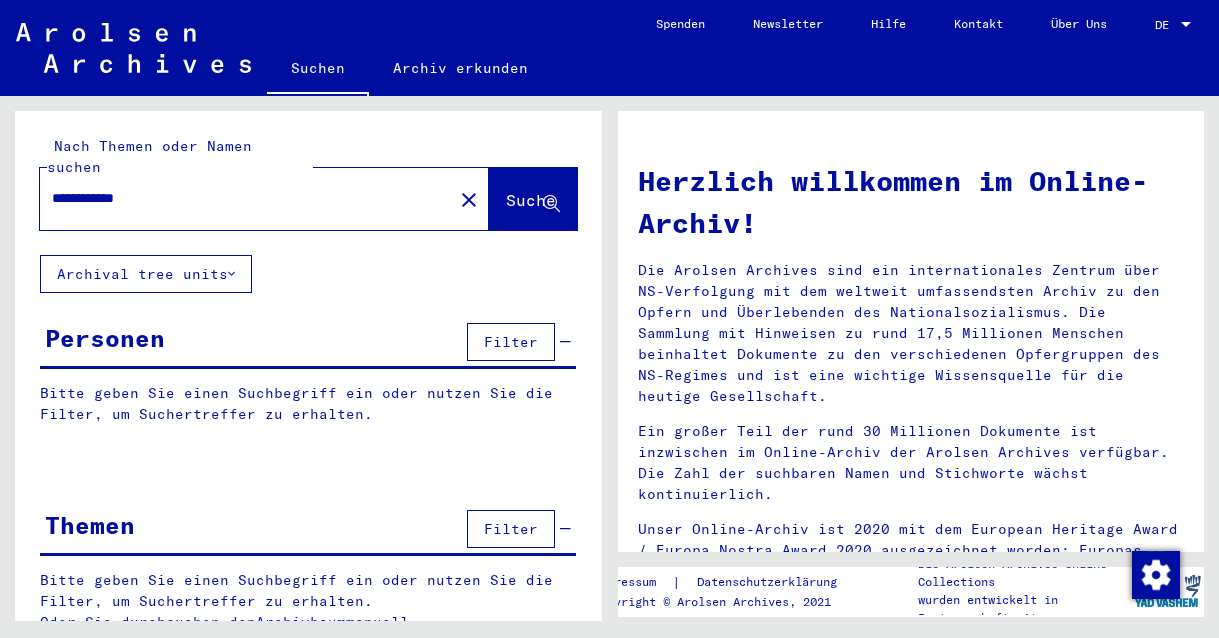 scroll, scrollTop: 0, scrollLeft: 0, axis: both 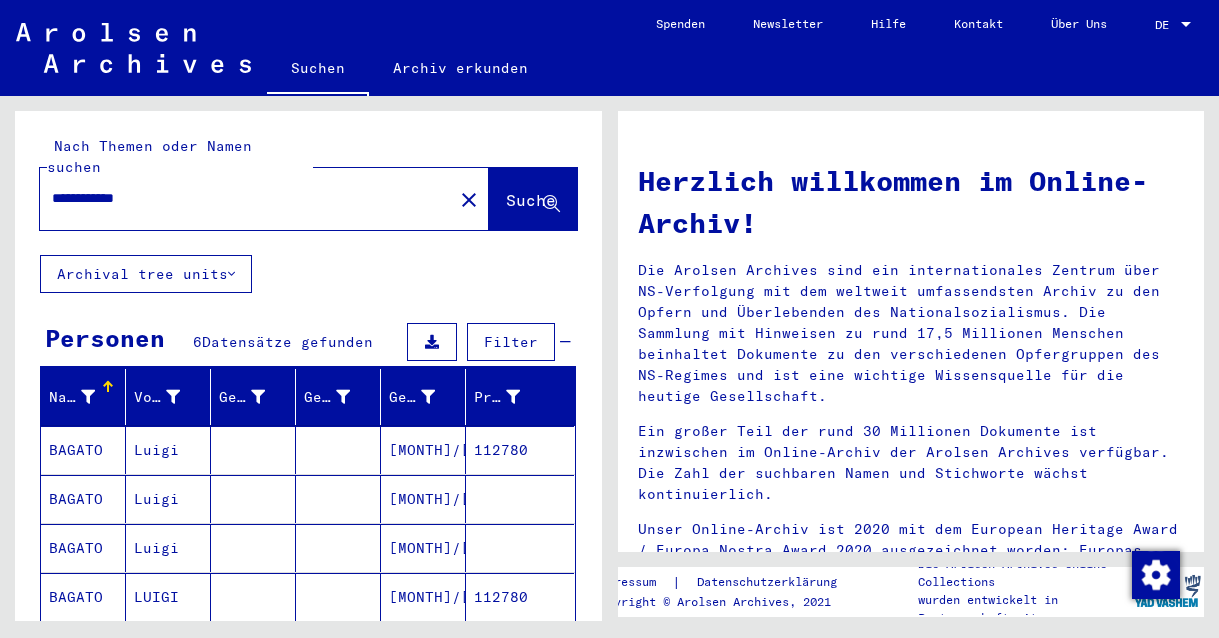 click on "[MONTH]/[DAY]/[YEAR]" at bounding box center (423, 597) 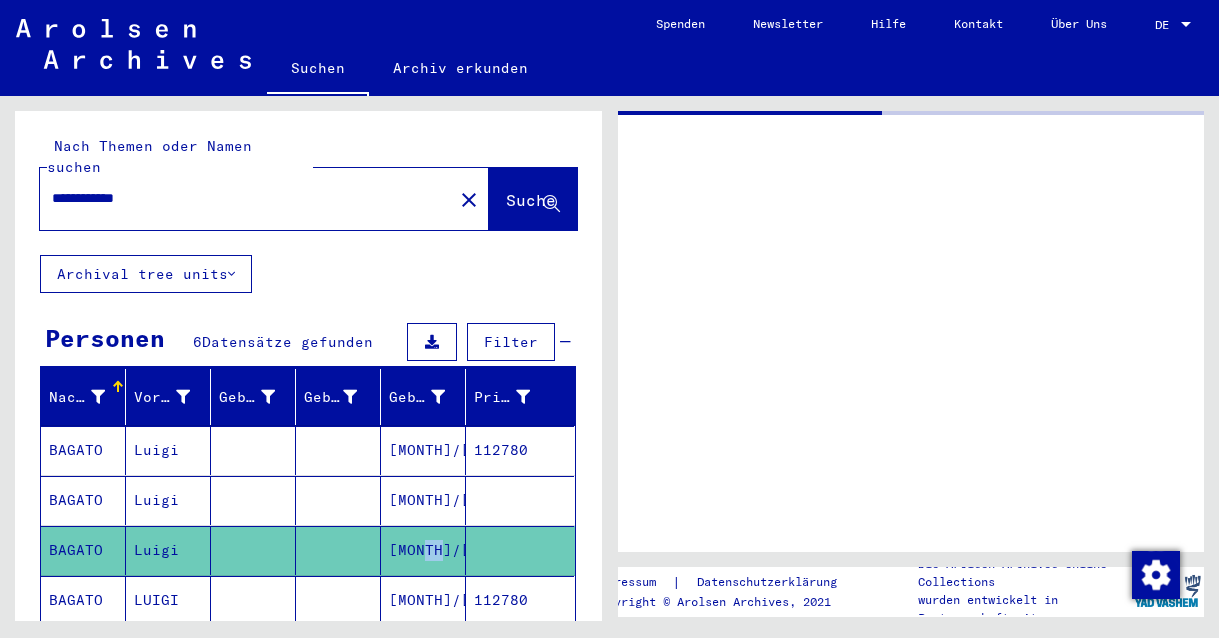click on "[MONTH]/[DAY]/[YEAR]" 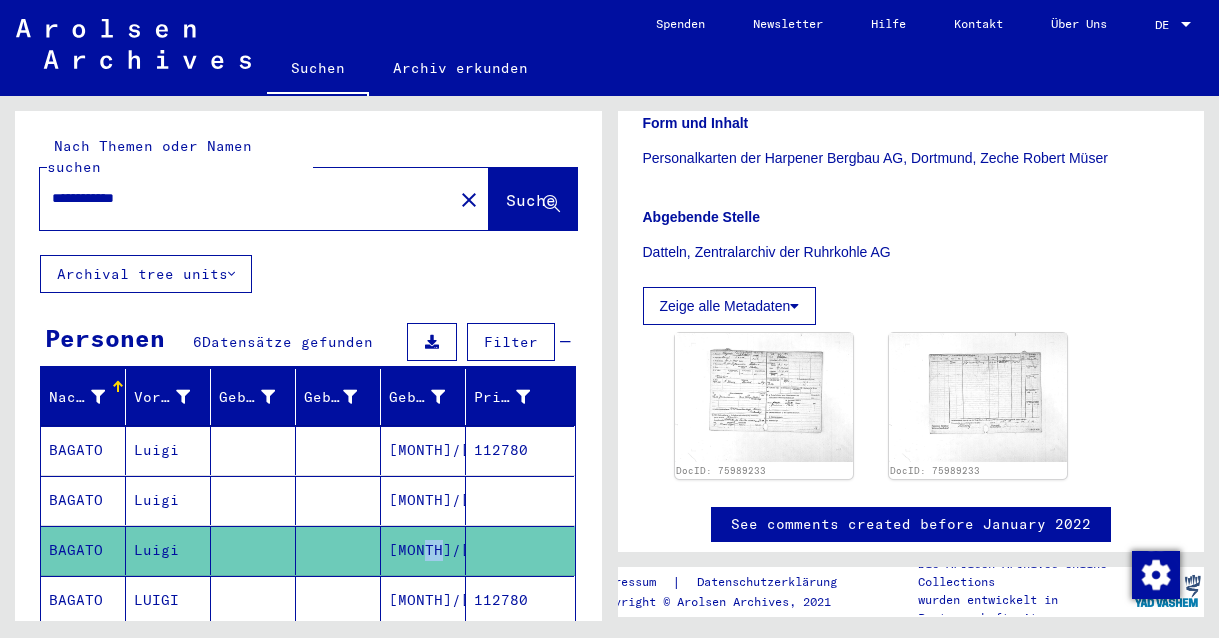 scroll, scrollTop: 427, scrollLeft: 0, axis: vertical 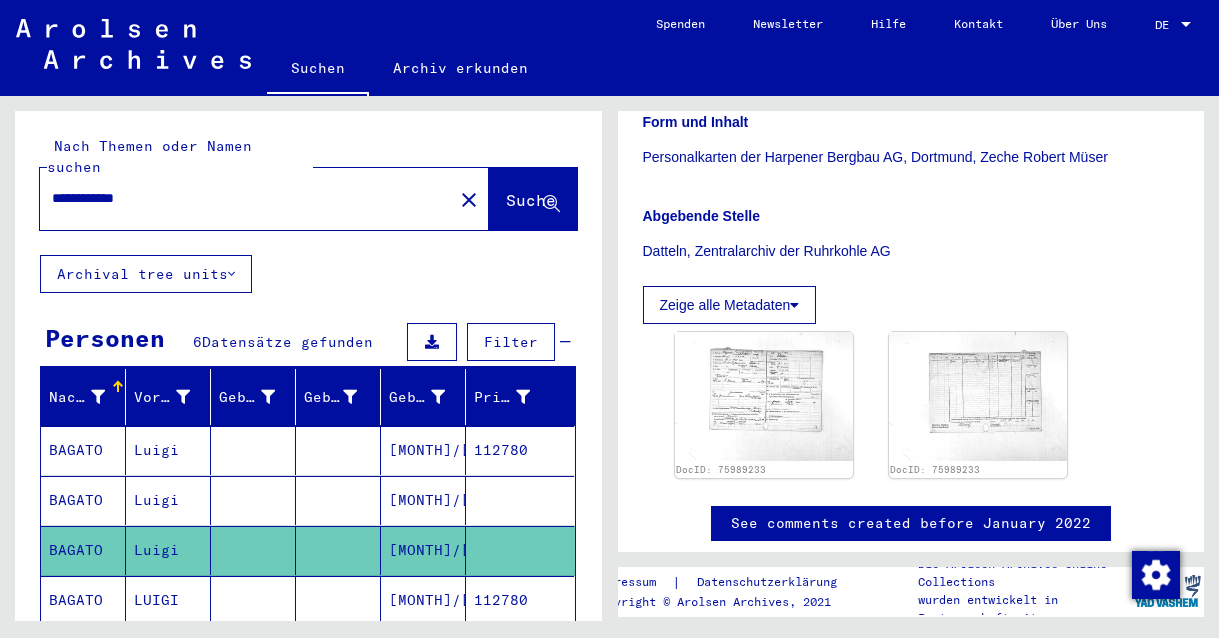 click on "112780" at bounding box center [520, 650] 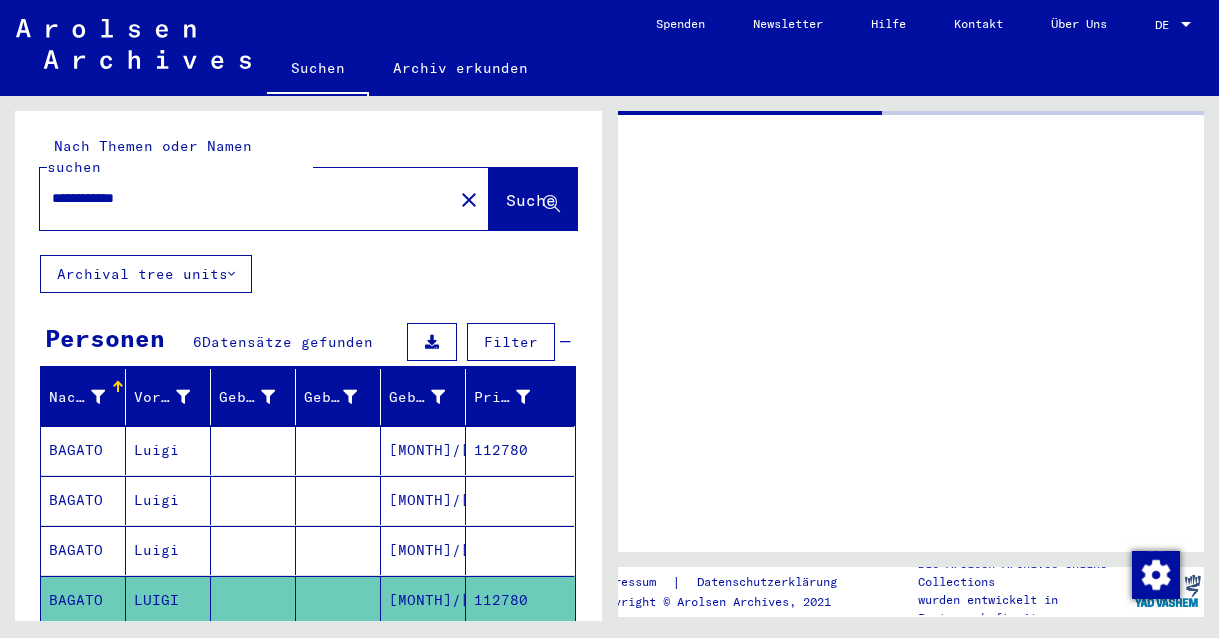 scroll, scrollTop: 0, scrollLeft: 0, axis: both 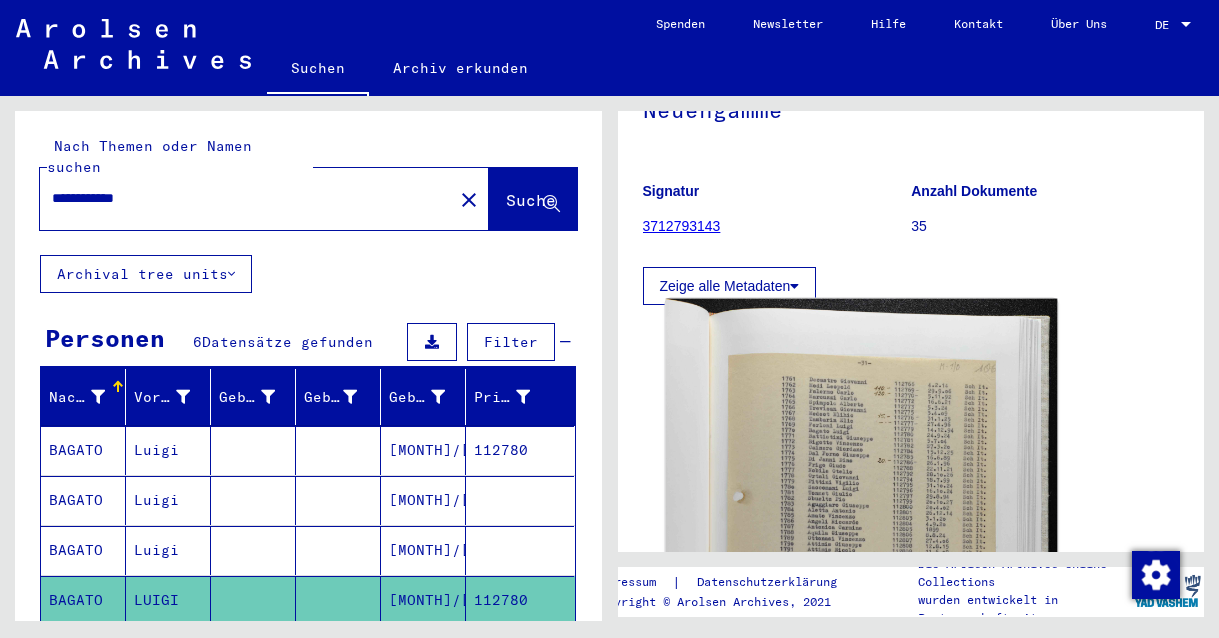 click 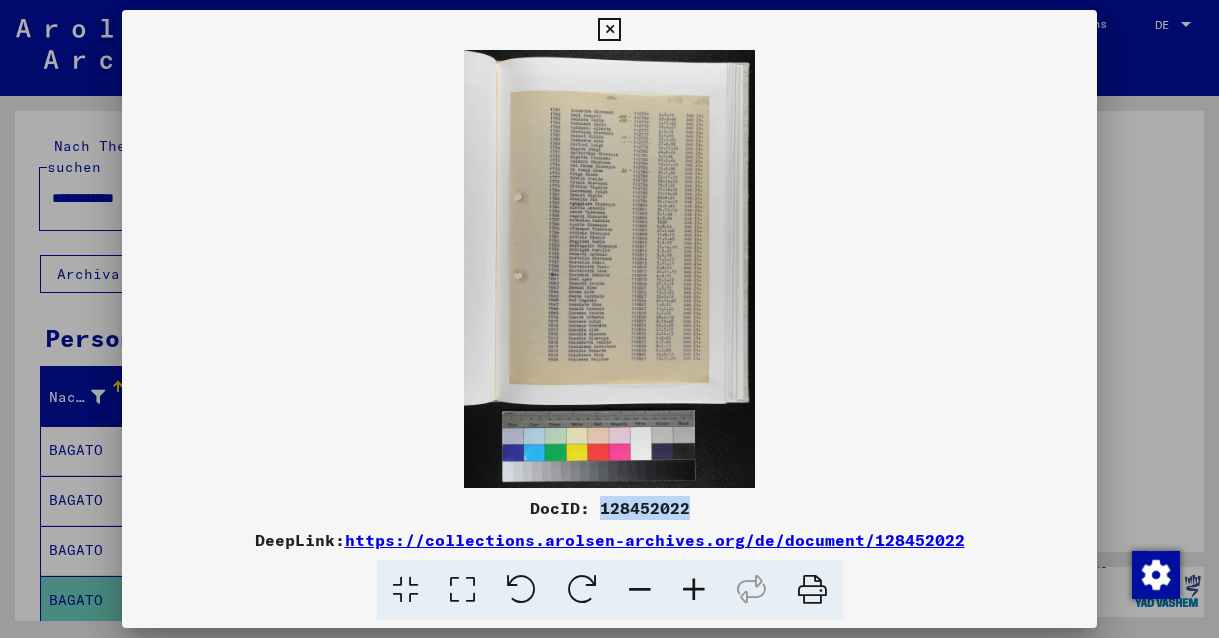 click on "DocID: 128452022  DeepLink:  https://collections.arolsen-archives.org/de/document/128452022" at bounding box center [609, 315] 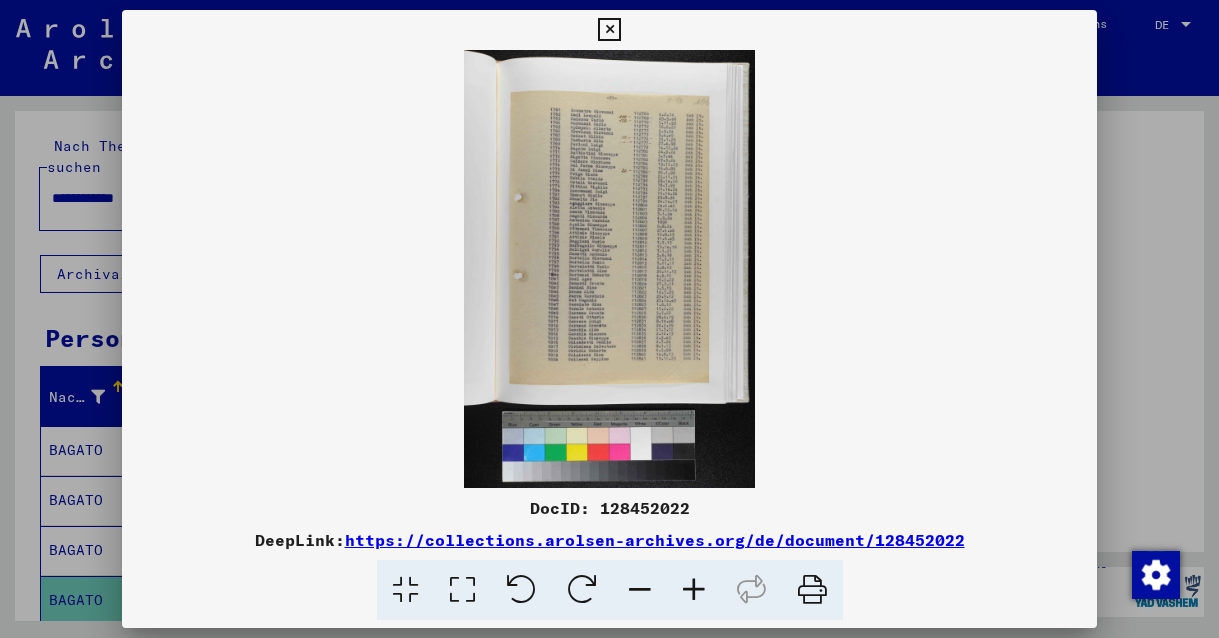 click at bounding box center [609, 269] 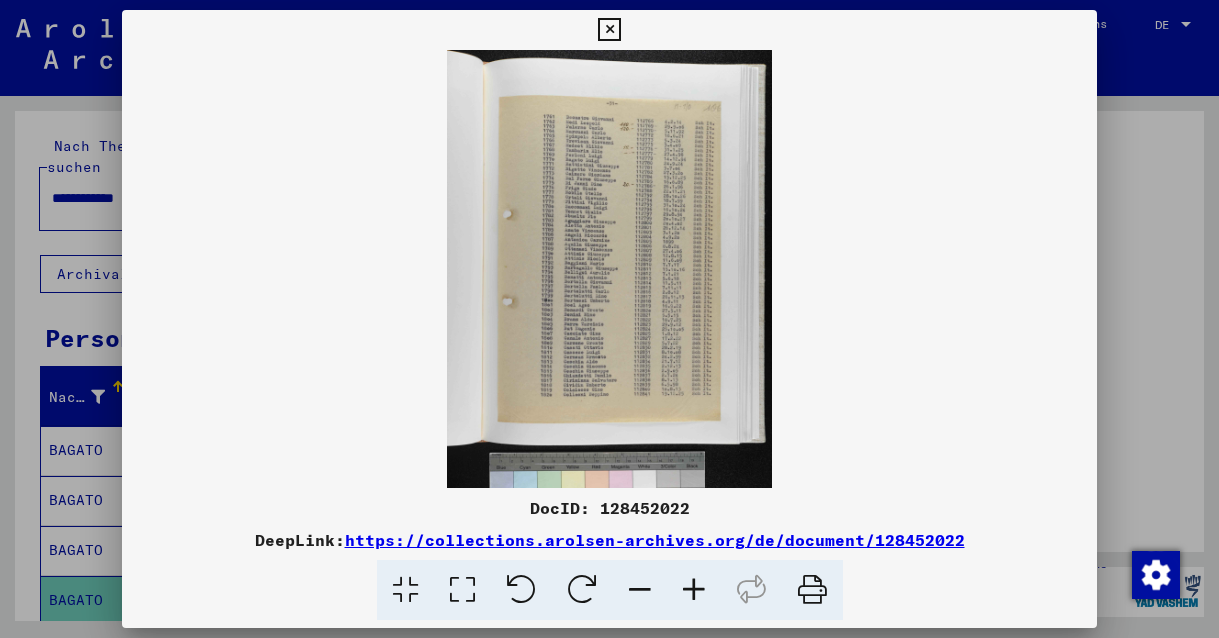 click at bounding box center (694, 590) 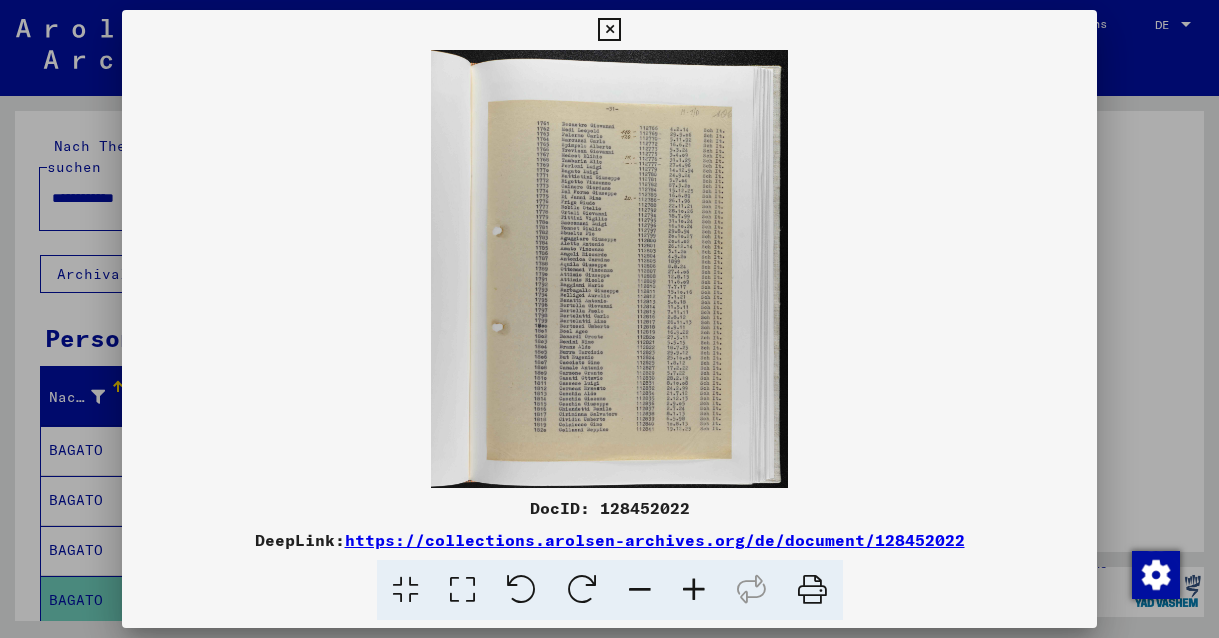 click at bounding box center (694, 590) 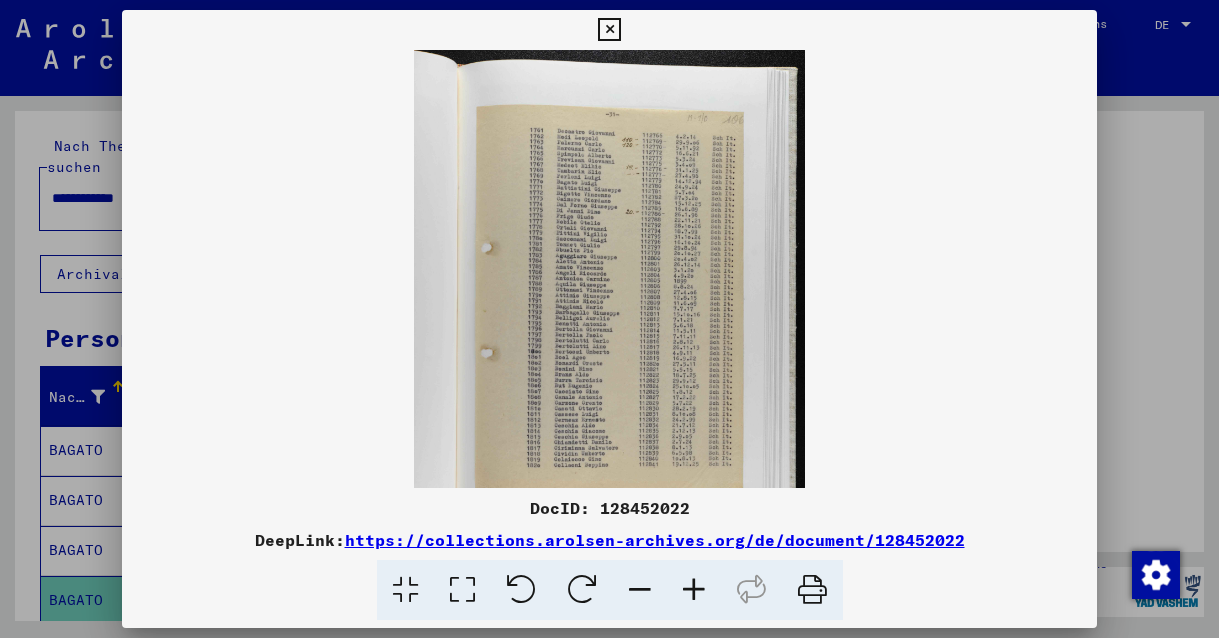 click at bounding box center [694, 590] 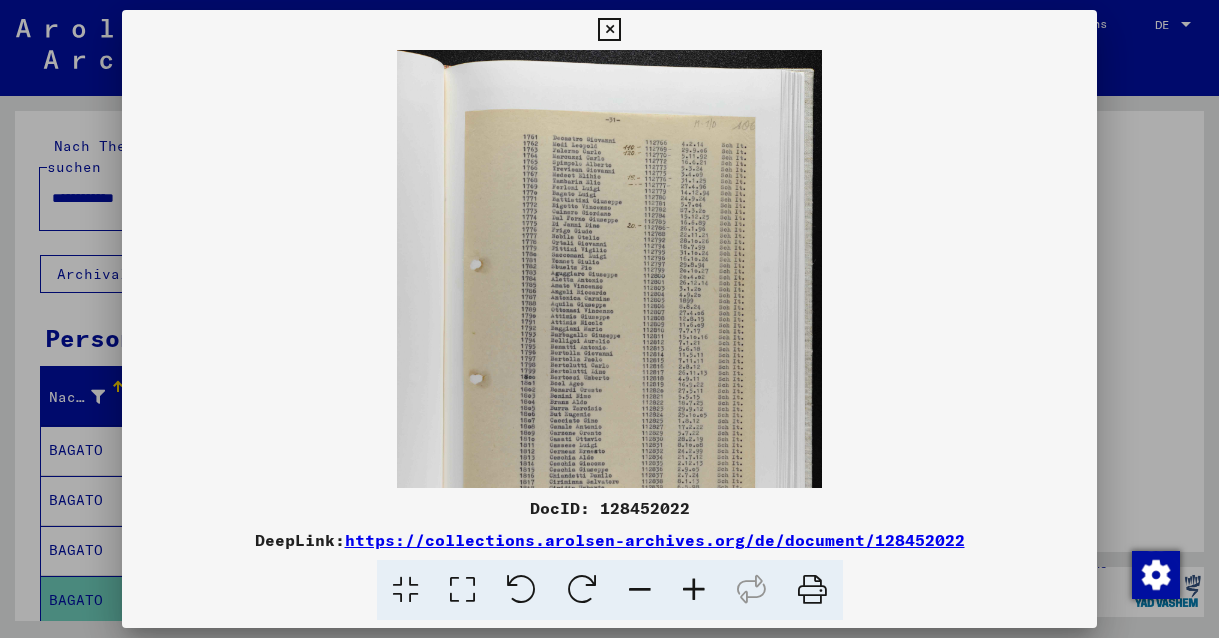 click at bounding box center (694, 590) 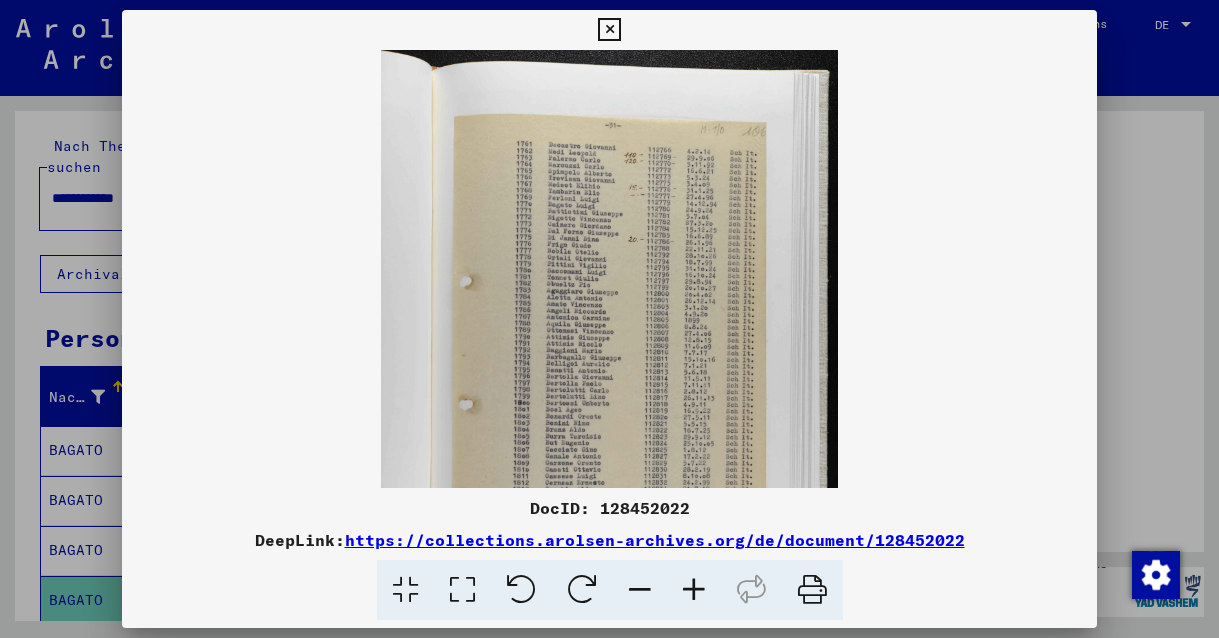 click at bounding box center (694, 590) 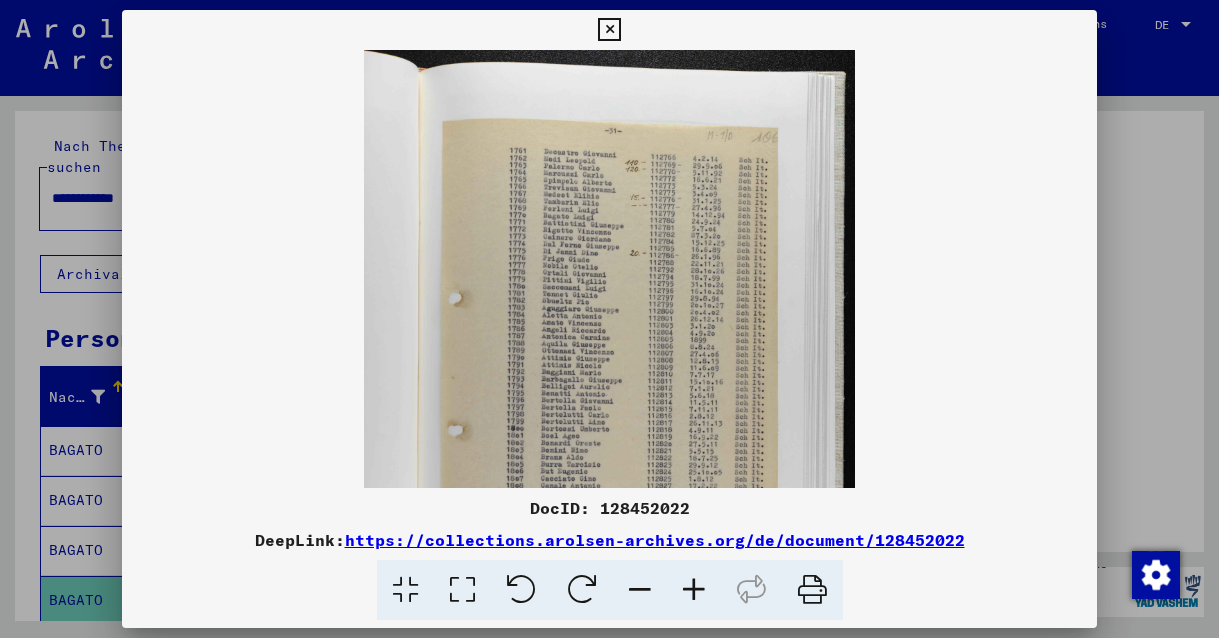 click at bounding box center (694, 590) 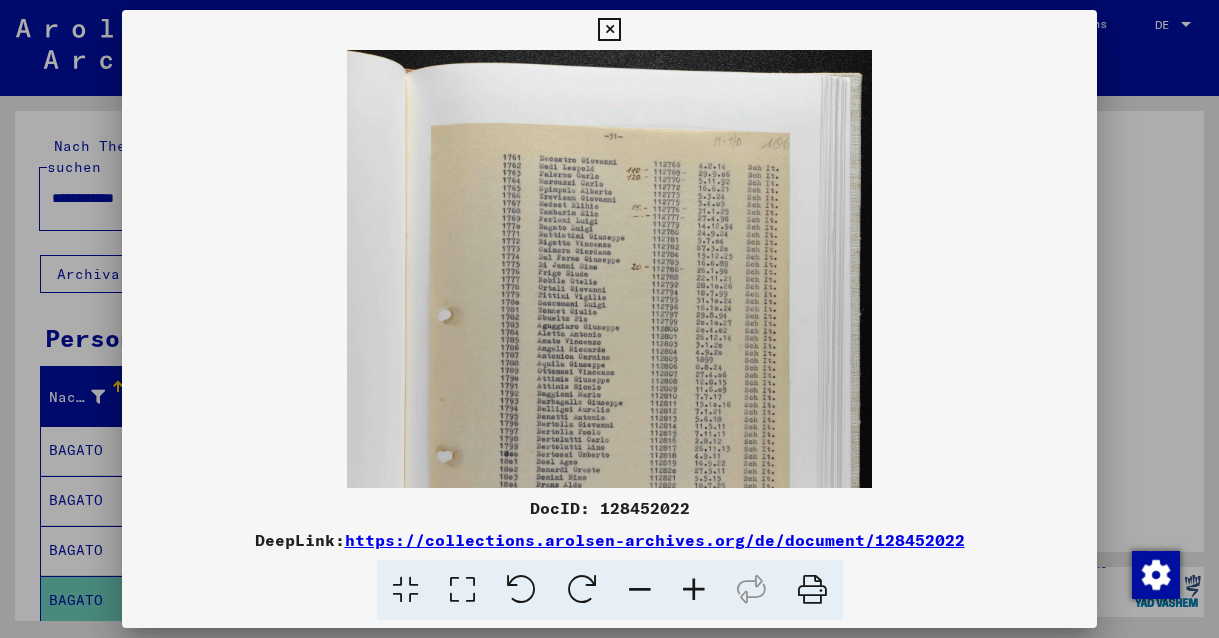 click at bounding box center [694, 590] 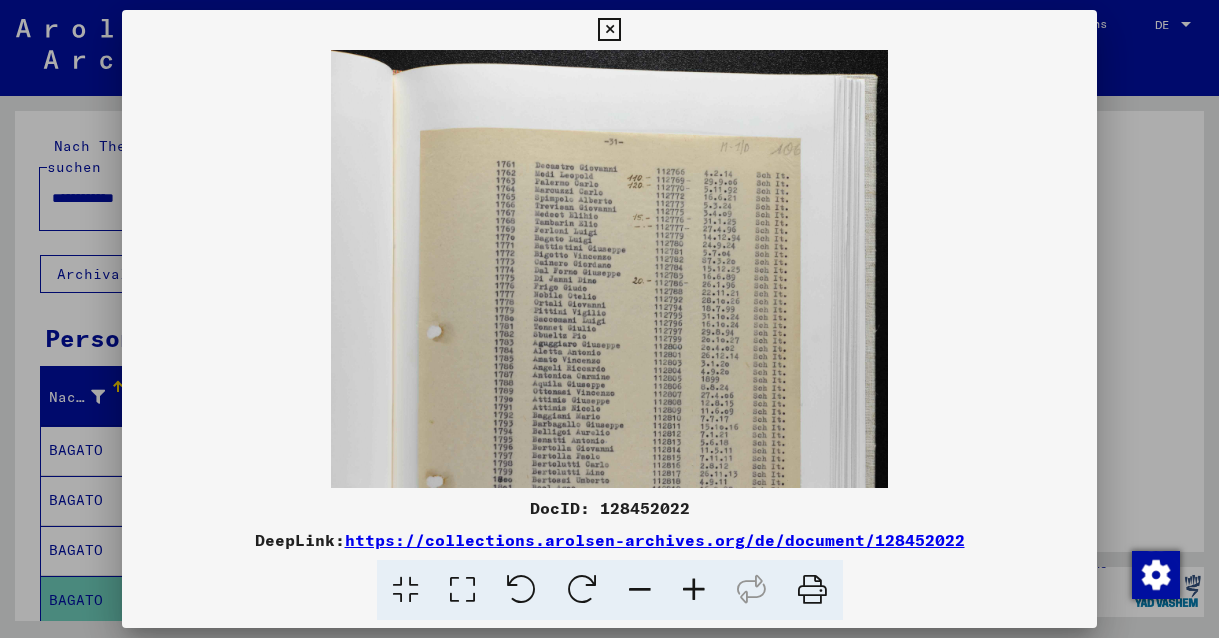 click at bounding box center [694, 590] 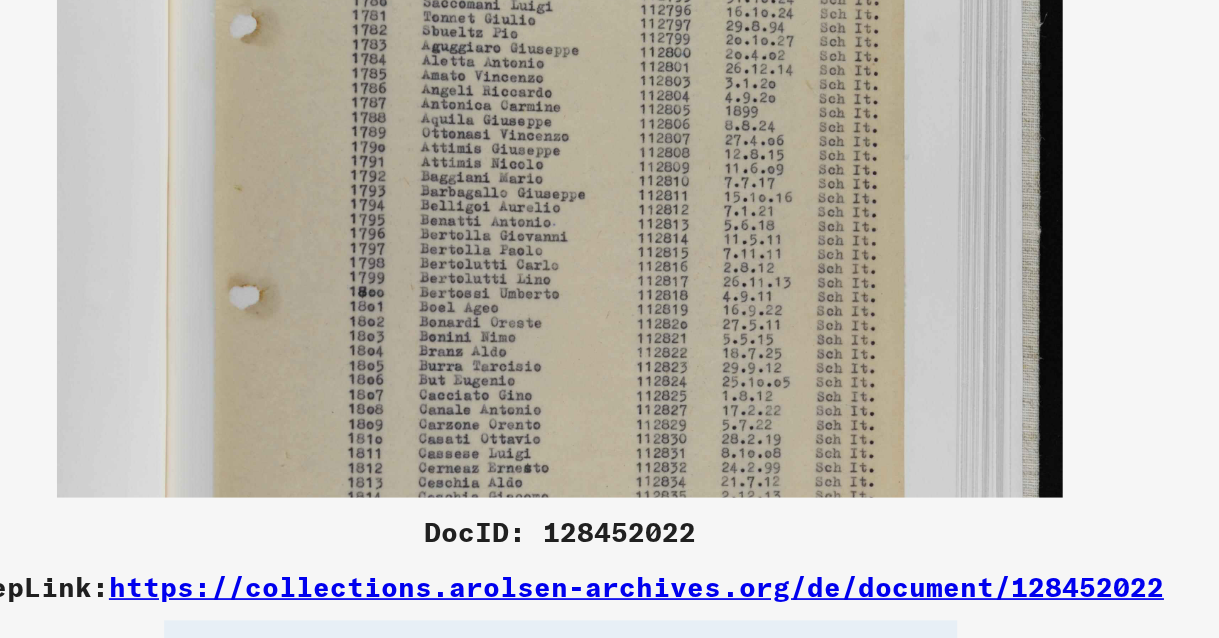 scroll, scrollTop: 139, scrollLeft: 0, axis: vertical 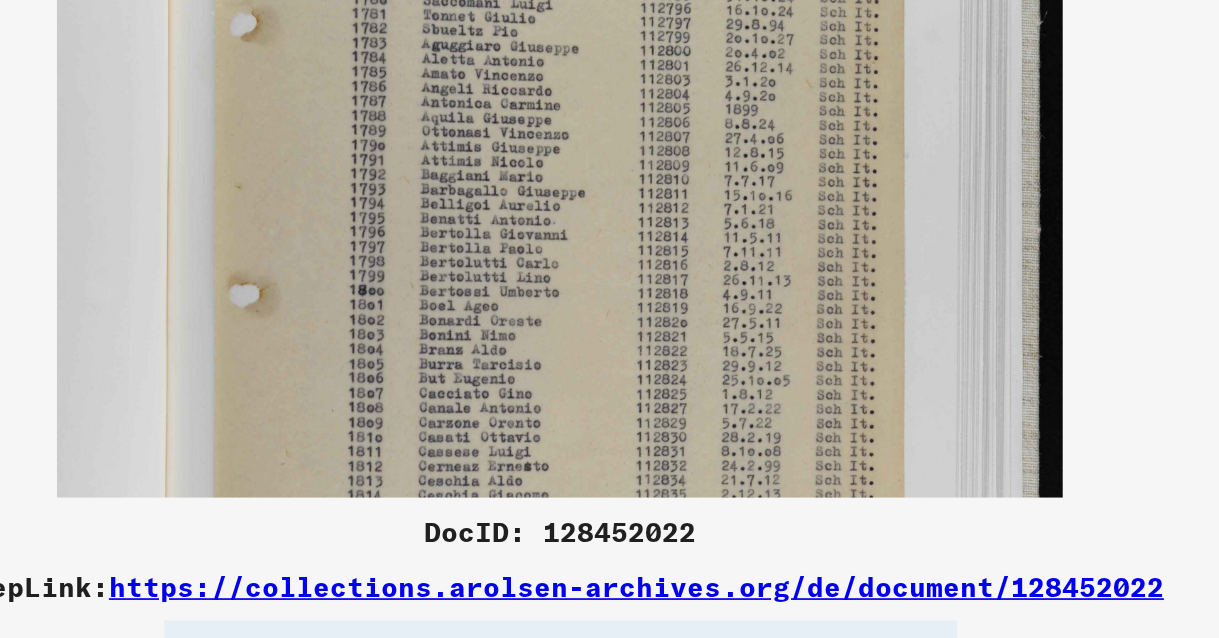 drag, startPoint x: 565, startPoint y: 431, endPoint x: 582, endPoint y: 292, distance: 140.0357 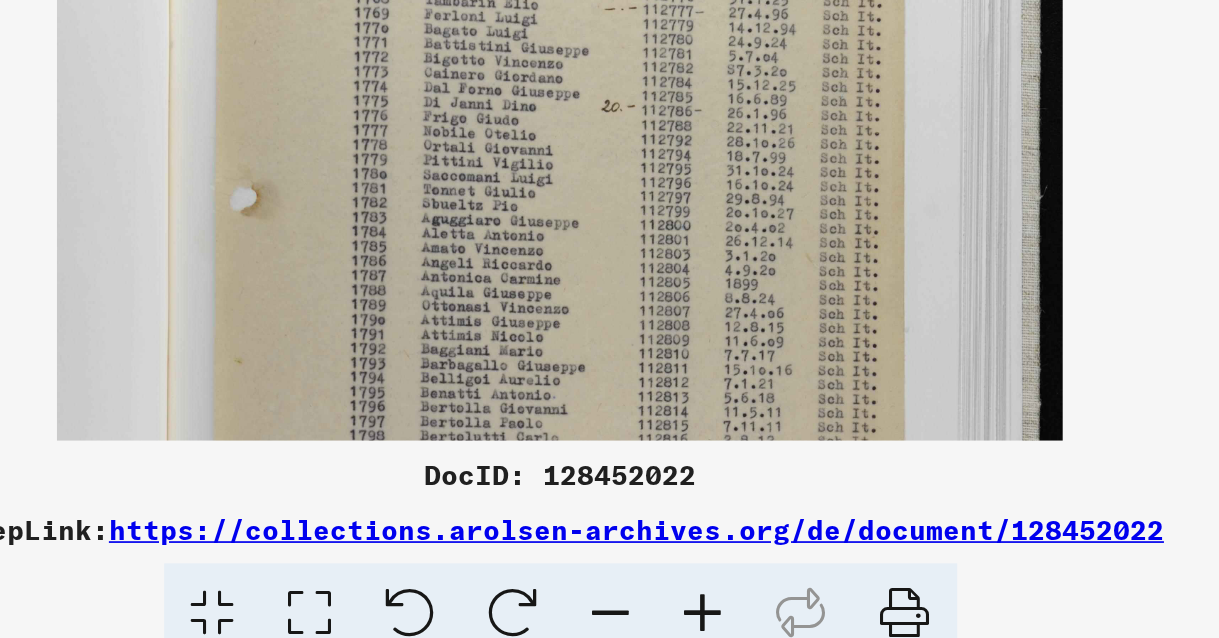 scroll, scrollTop: 0, scrollLeft: 0, axis: both 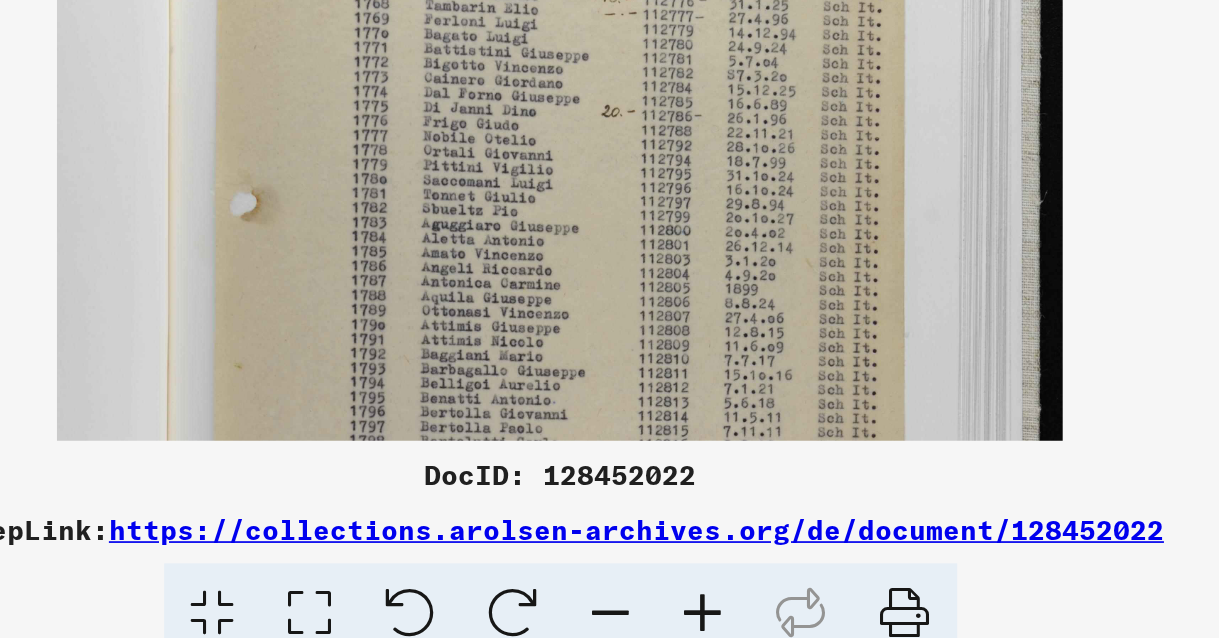 drag, startPoint x: 557, startPoint y: 429, endPoint x: 551, endPoint y: 607, distance: 178.10109 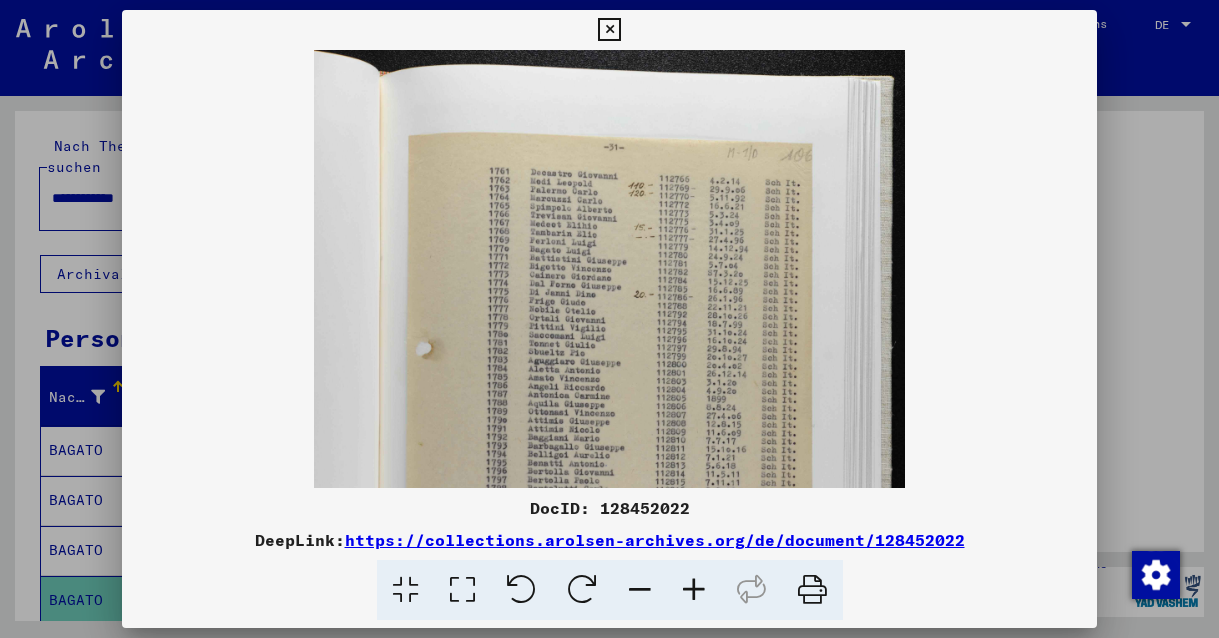 click at bounding box center [609, 30] 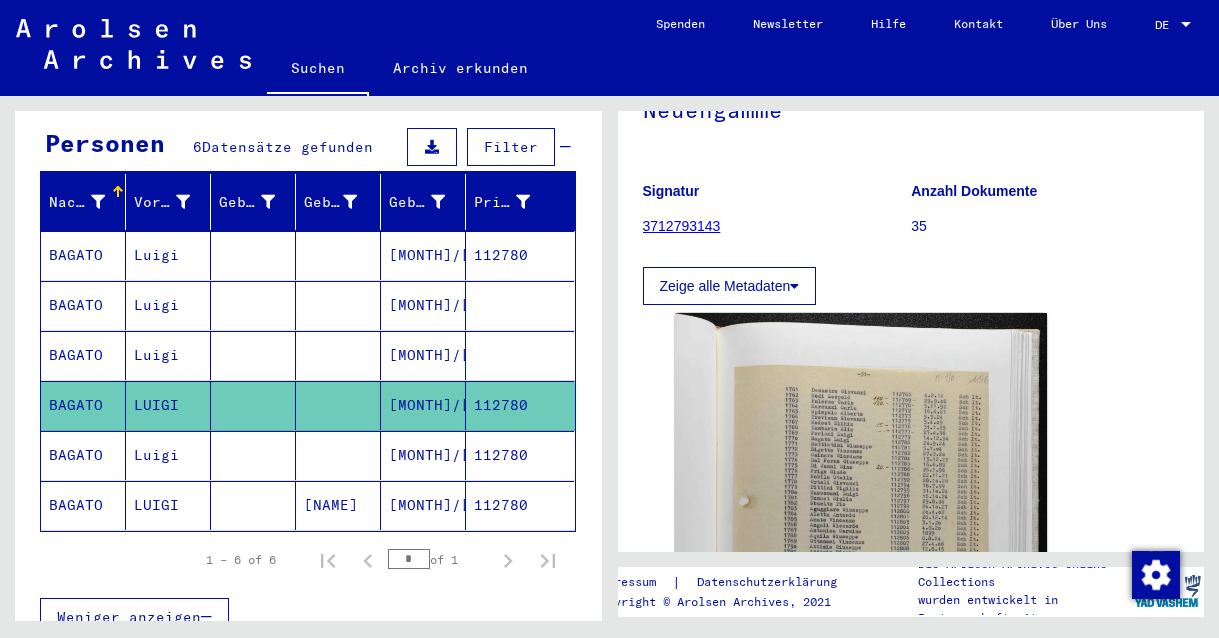 scroll, scrollTop: 191, scrollLeft: 0, axis: vertical 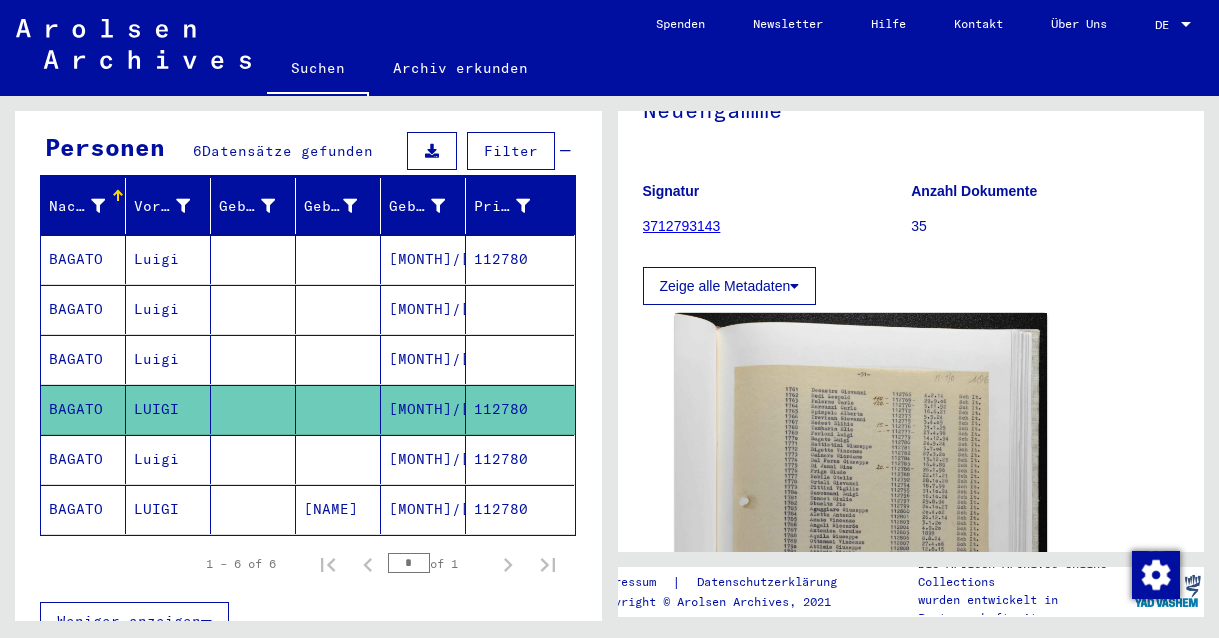 click on "112780" at bounding box center (520, 509) 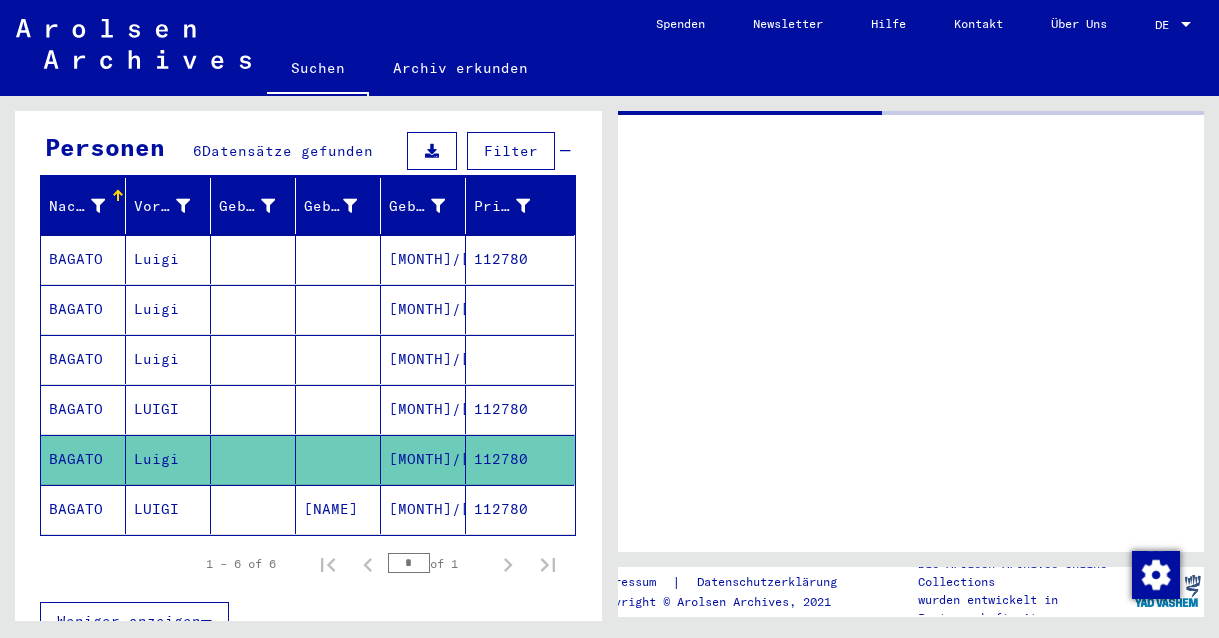 scroll, scrollTop: 0, scrollLeft: 0, axis: both 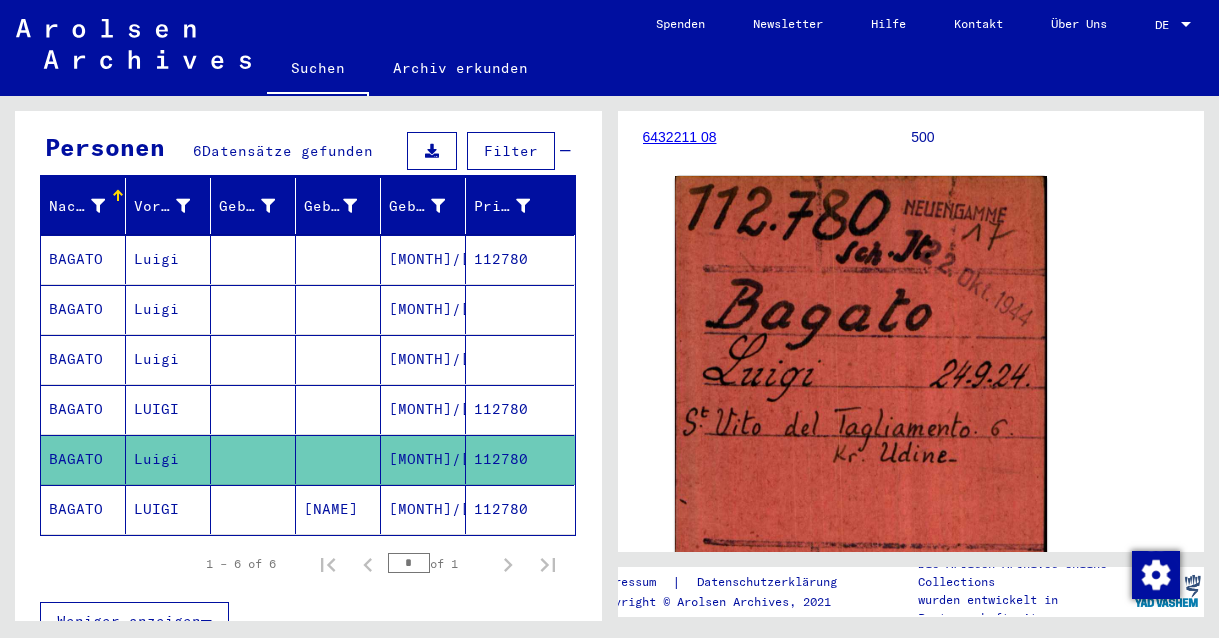 click on "112780" 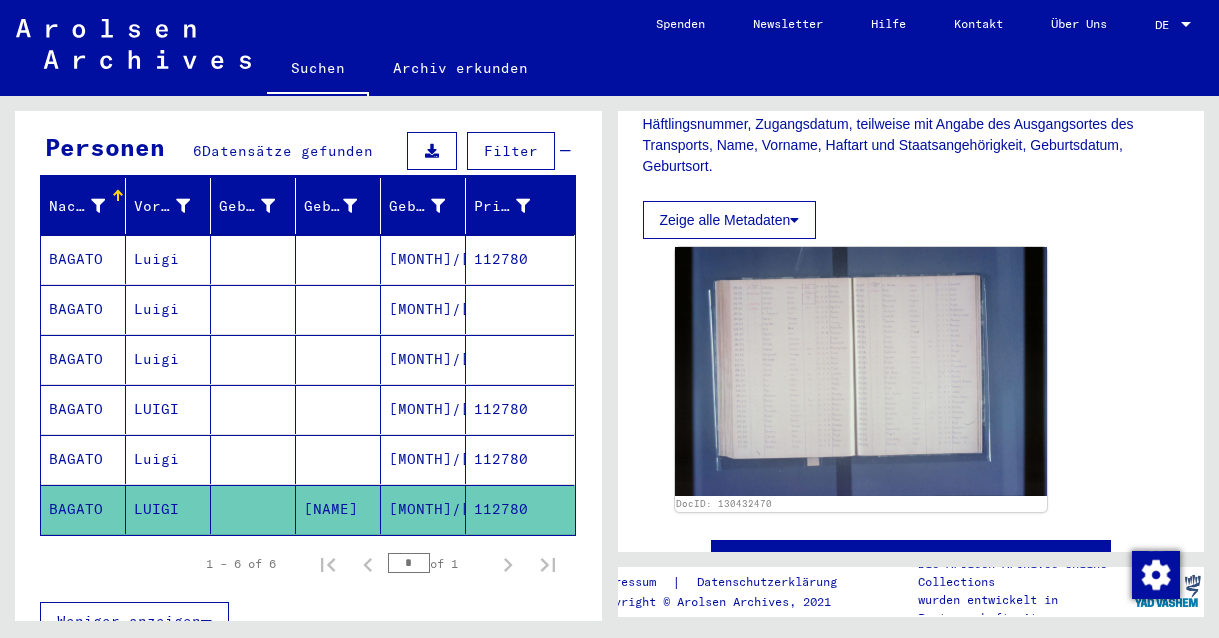 scroll, scrollTop: 415, scrollLeft: 0, axis: vertical 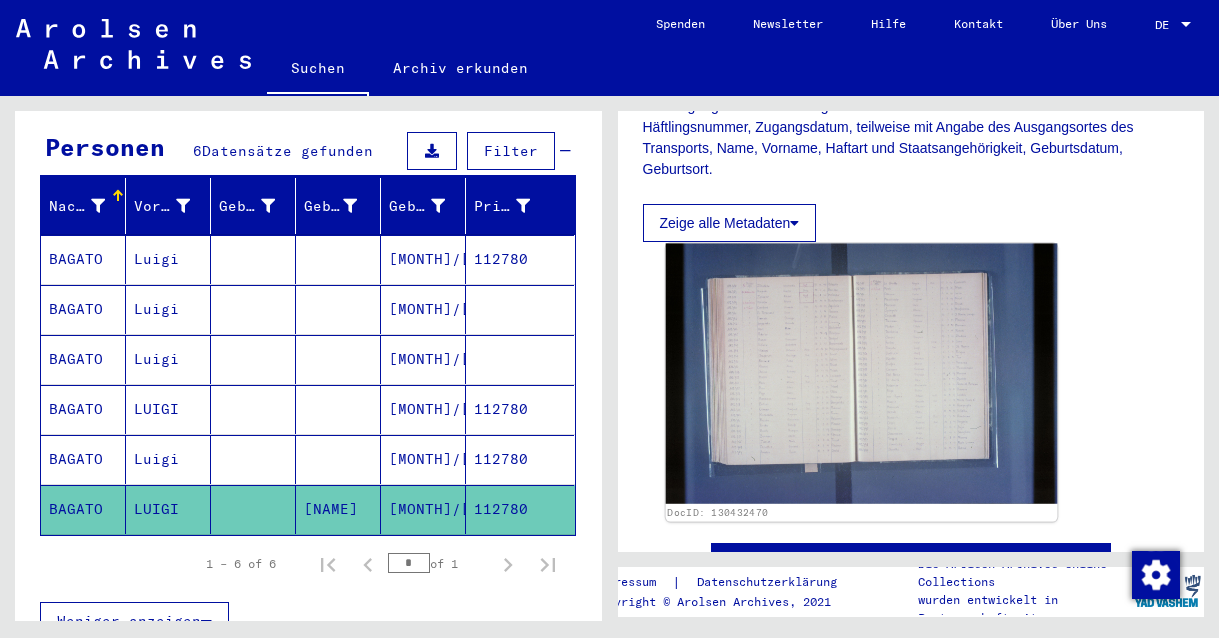 click 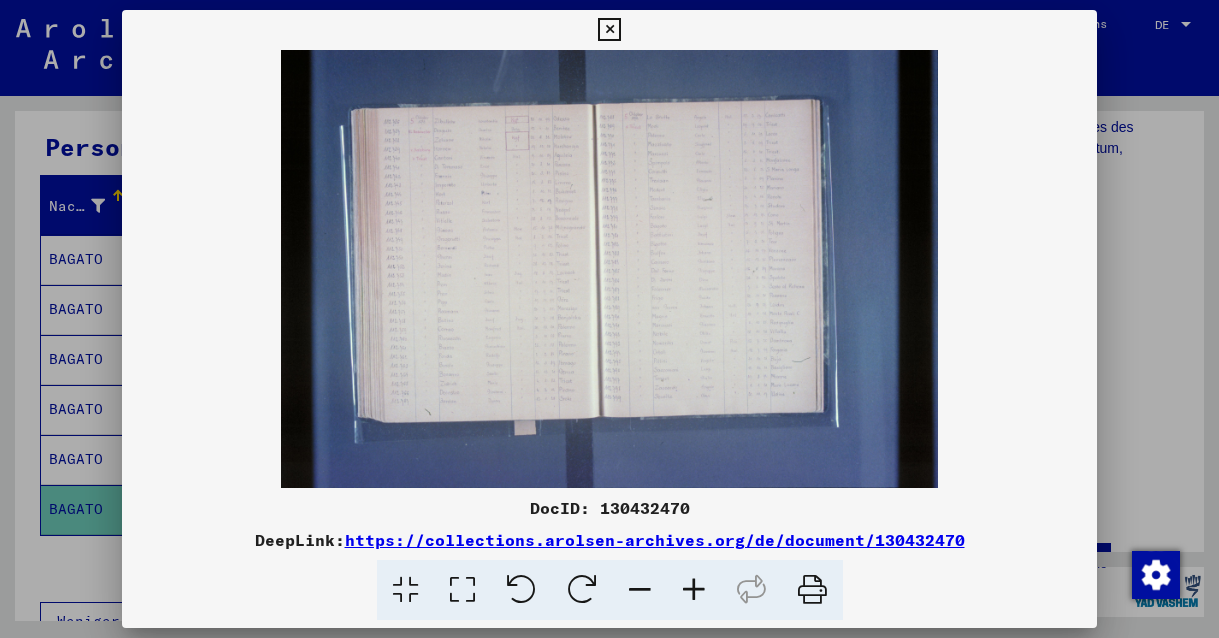click at bounding box center (609, 269) 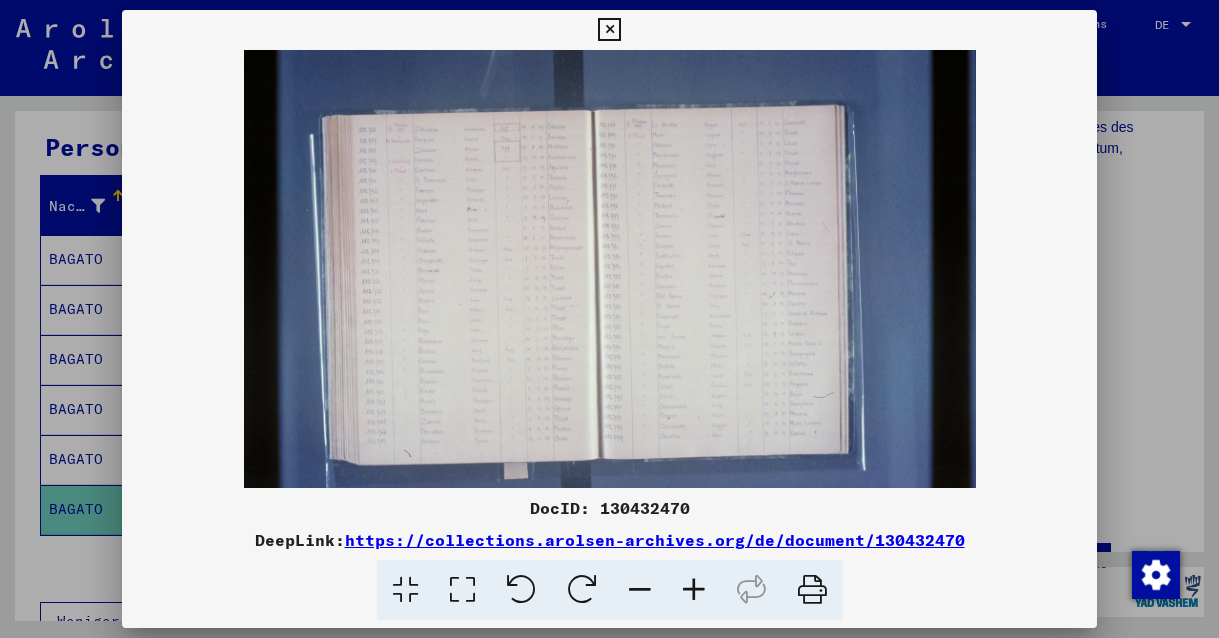 click at bounding box center [694, 590] 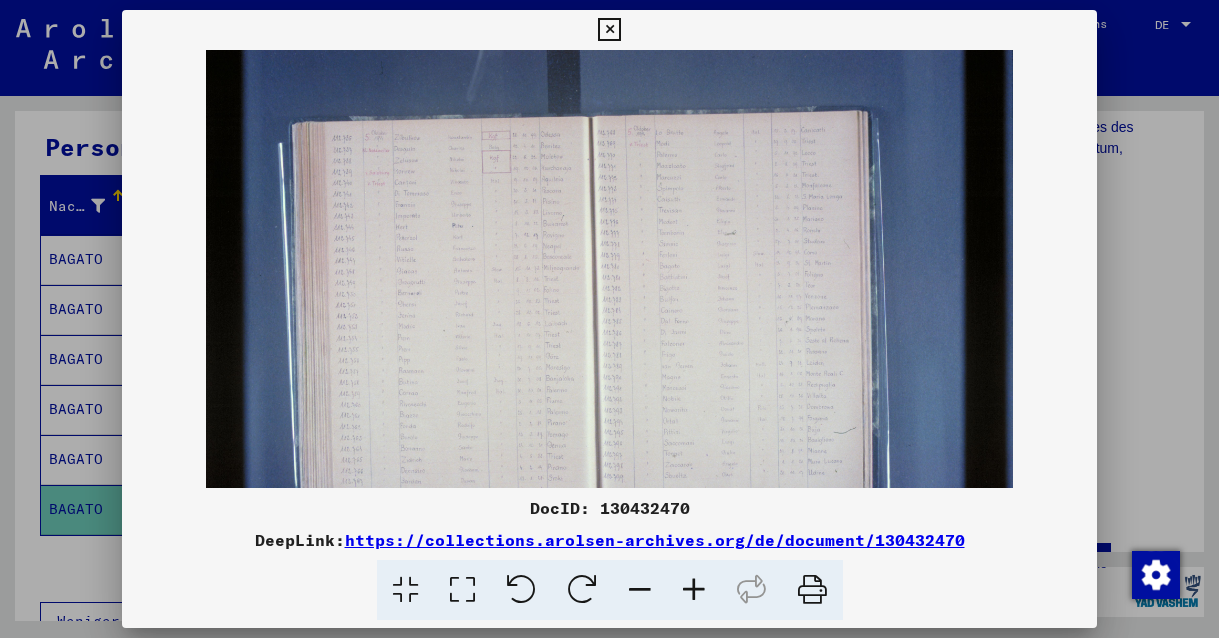 click at bounding box center (694, 590) 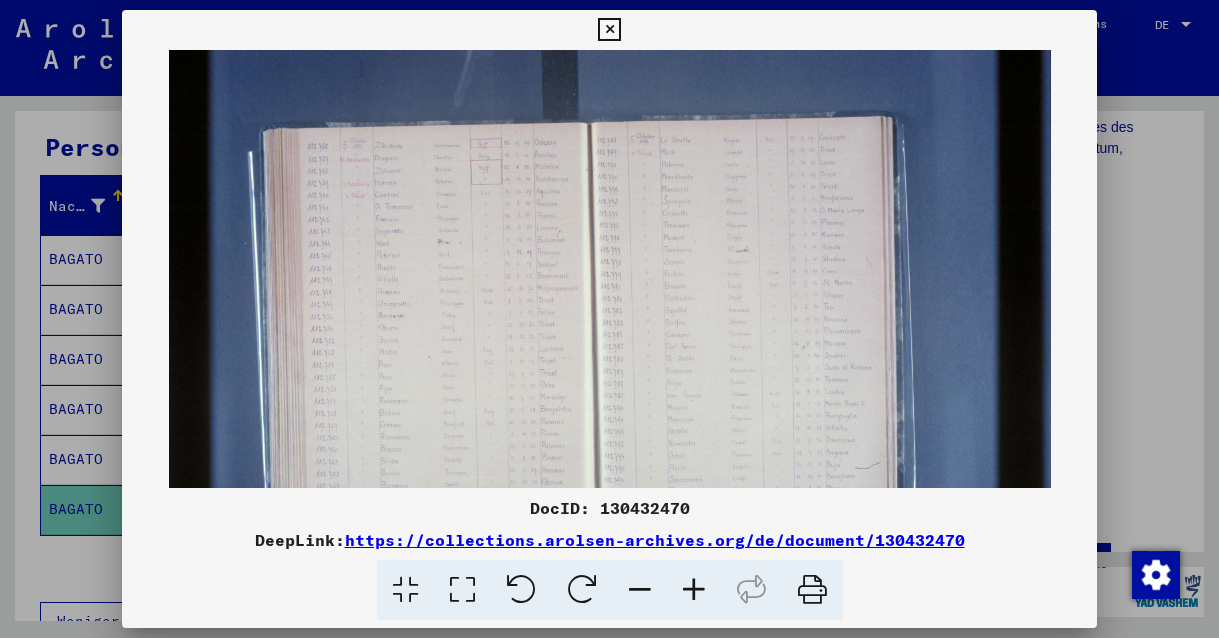 click at bounding box center [694, 590] 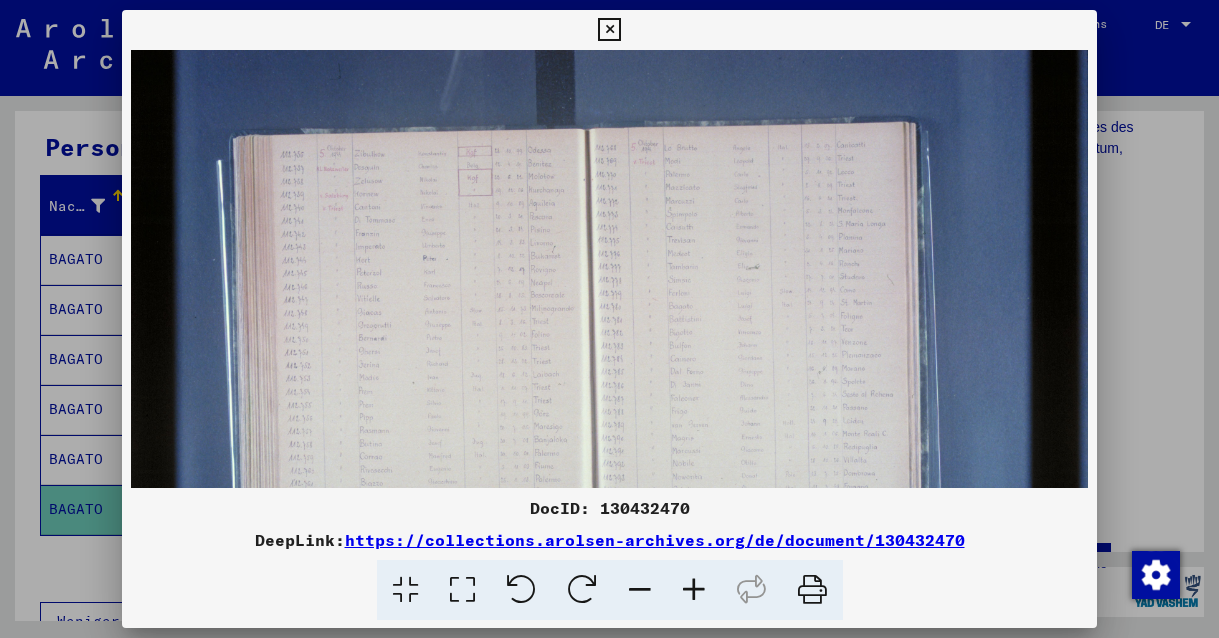 click at bounding box center [694, 590] 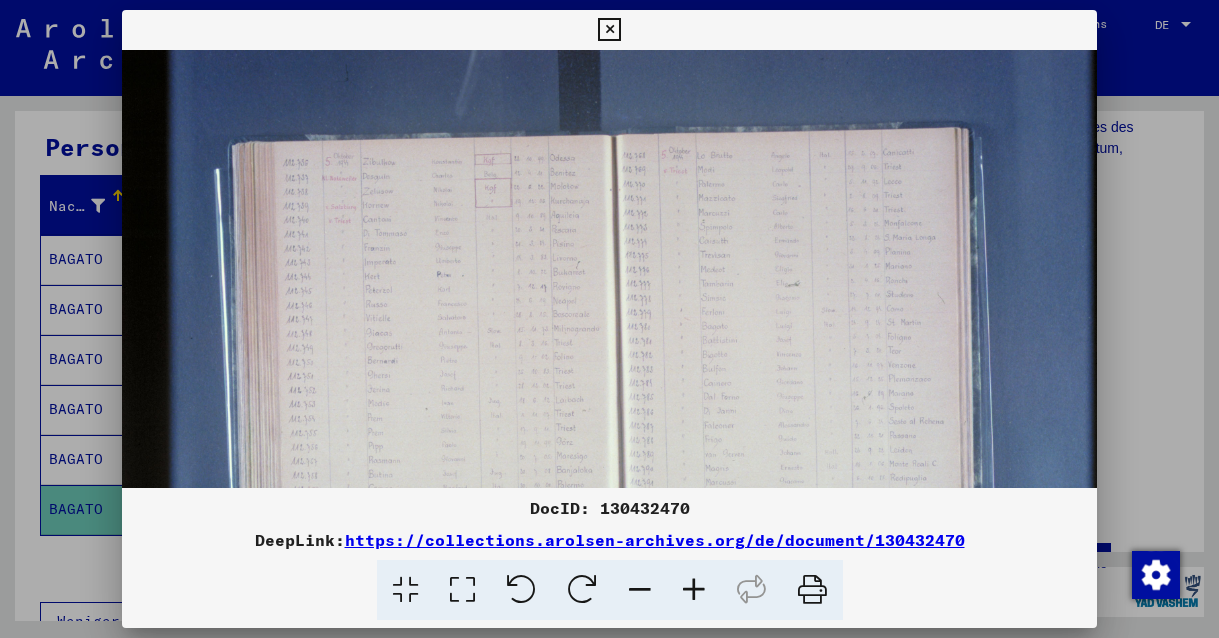 click at bounding box center [694, 590] 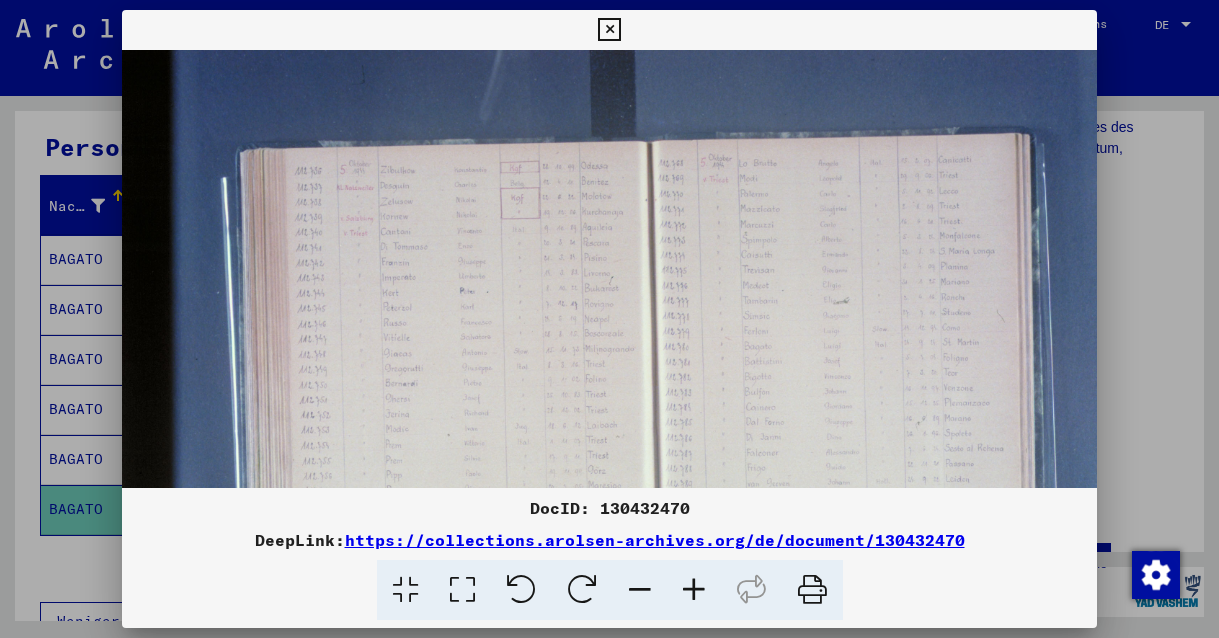 click at bounding box center [694, 590] 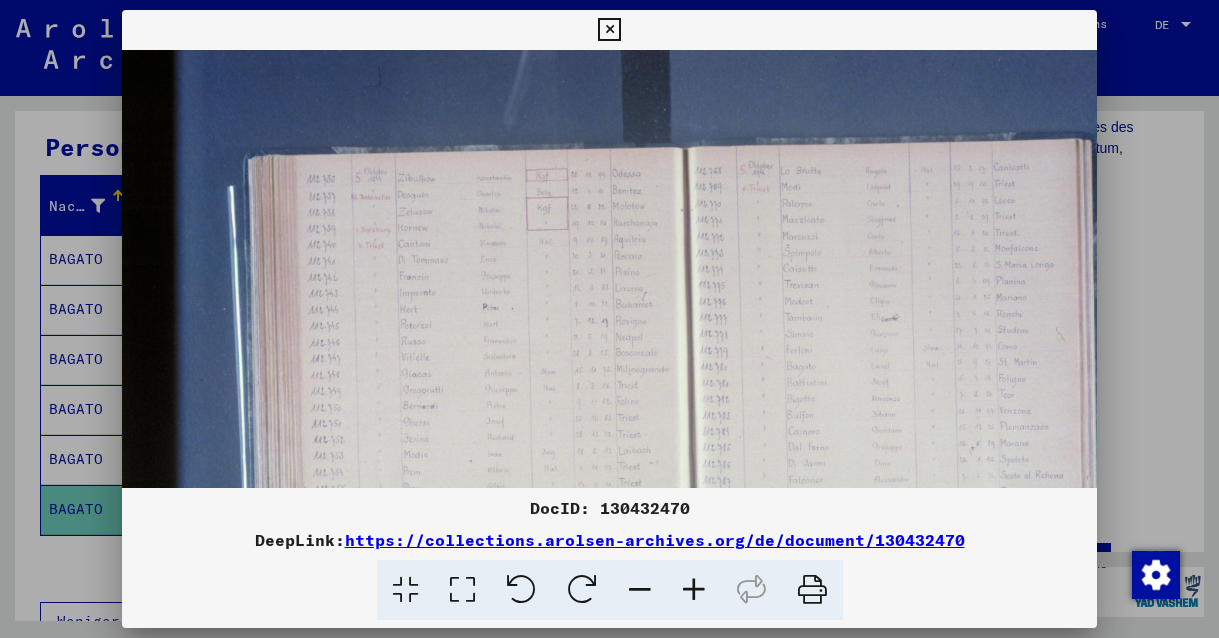 click at bounding box center [694, 590] 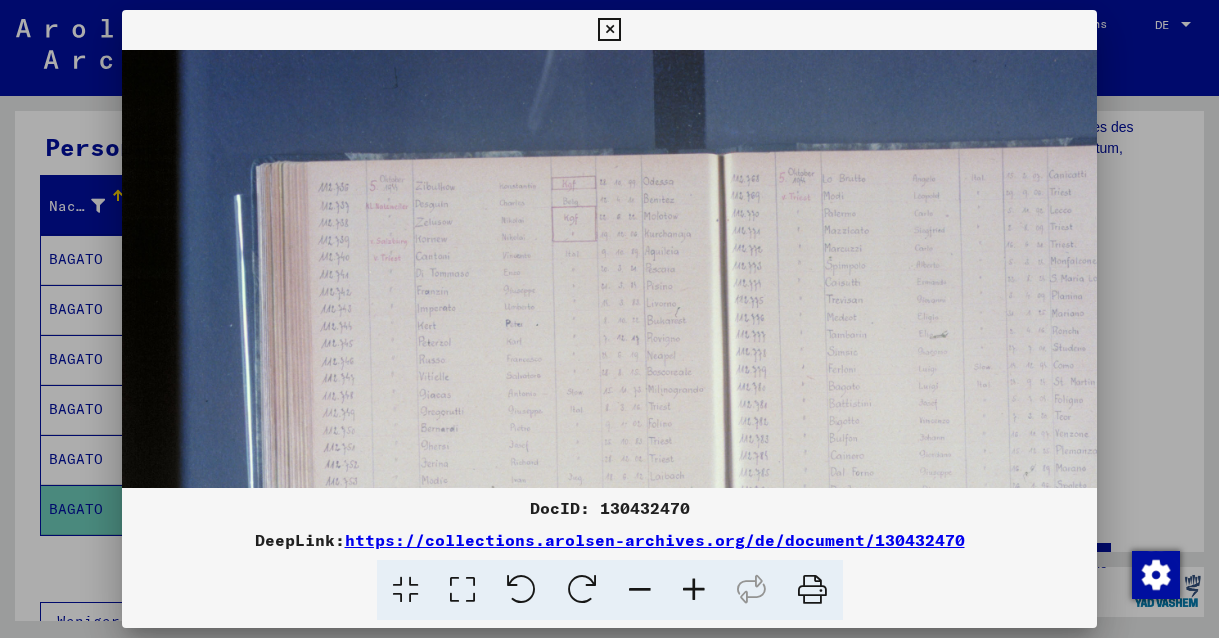 click at bounding box center (694, 590) 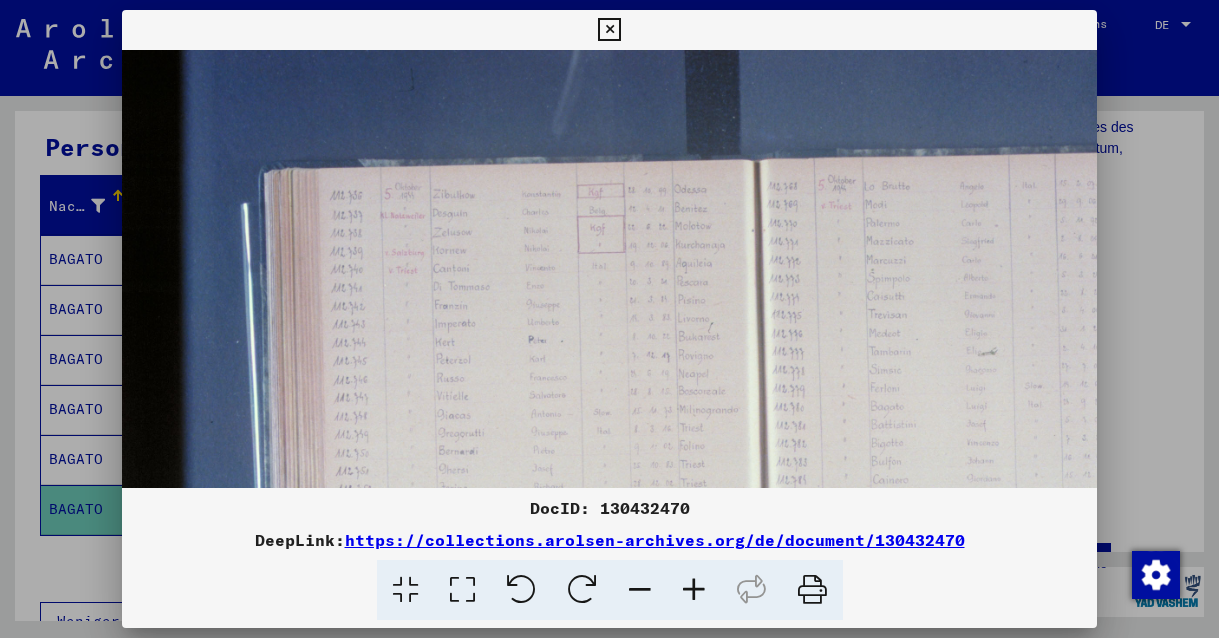 click at bounding box center (694, 590) 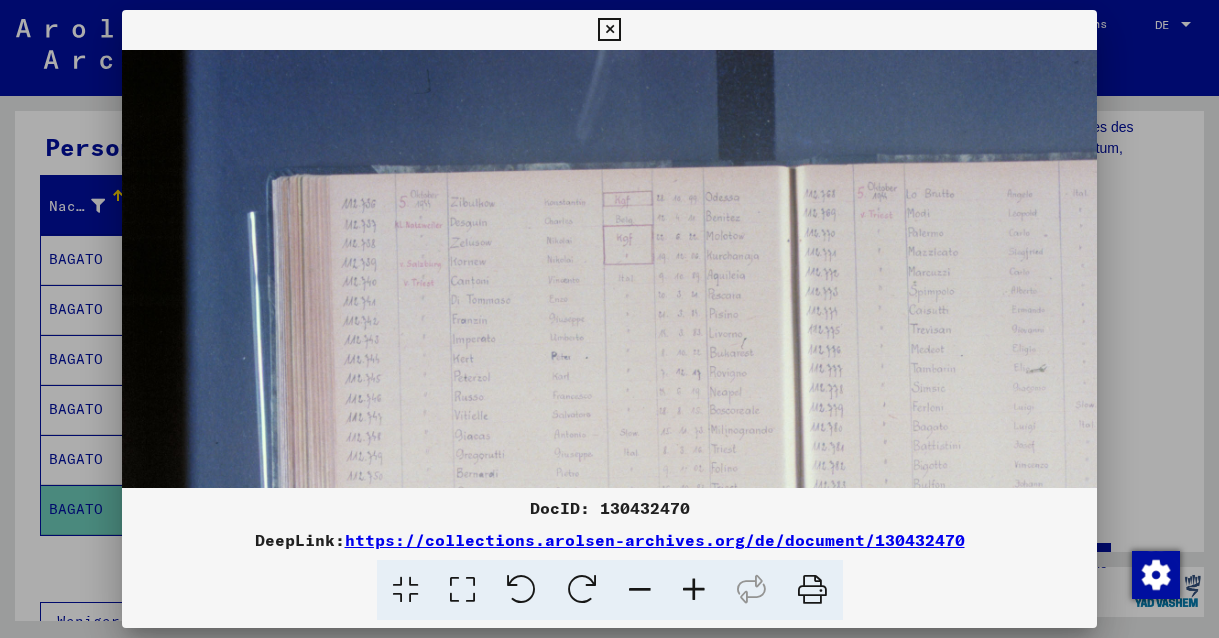 click at bounding box center [694, 590] 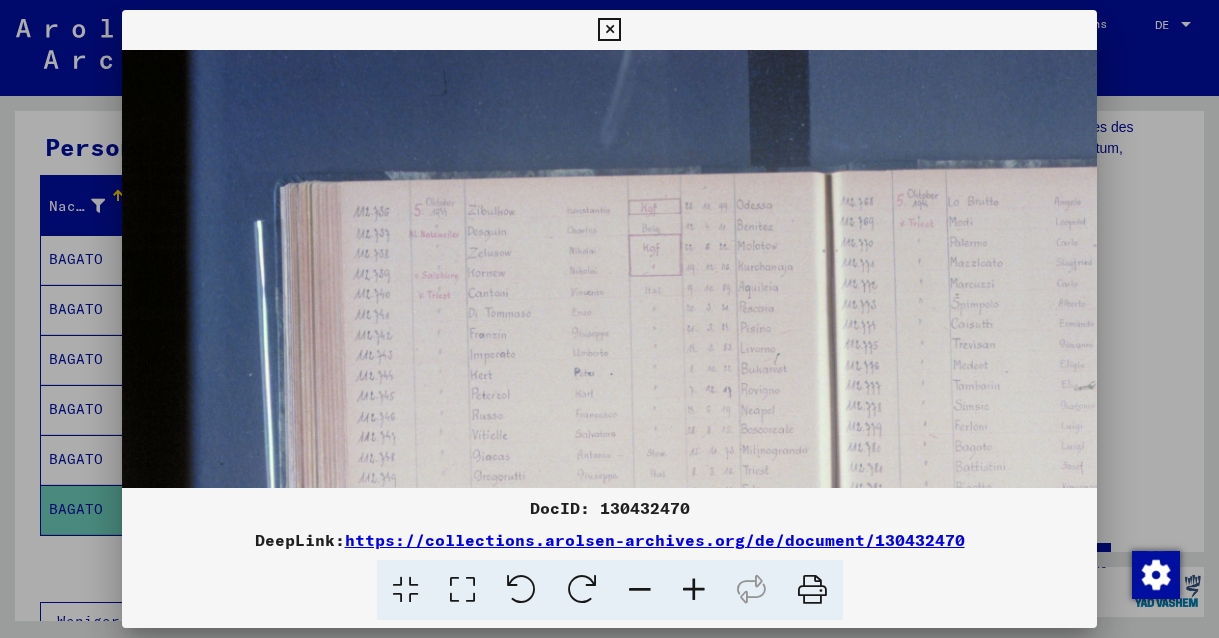 click at bounding box center (694, 590) 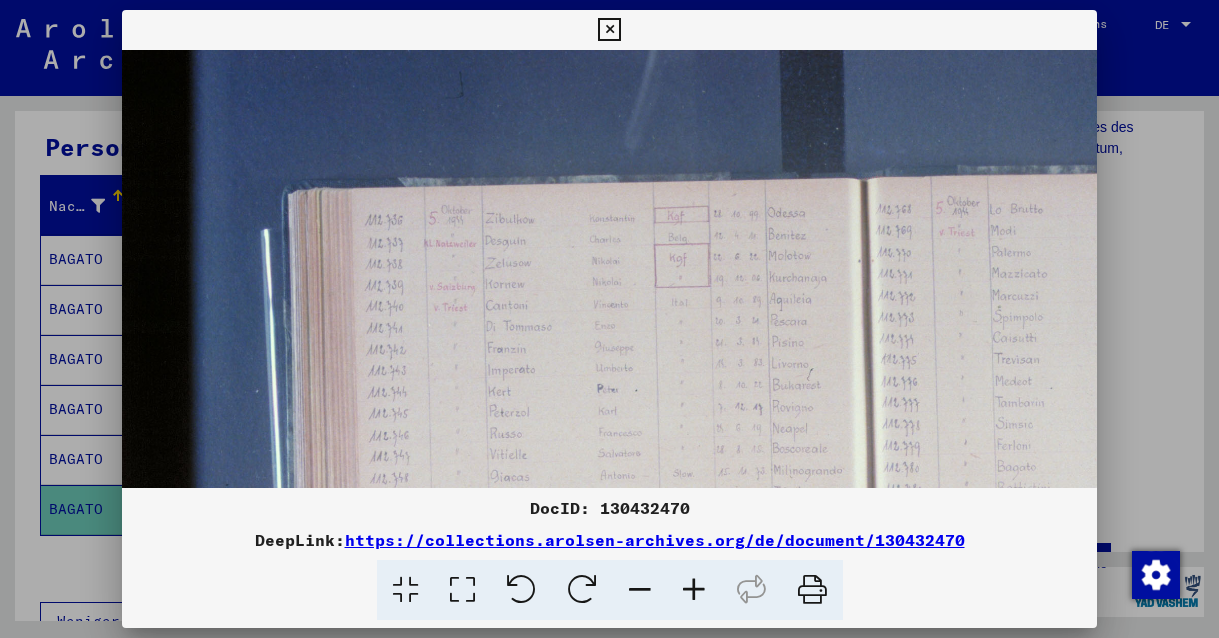 click at bounding box center [694, 590] 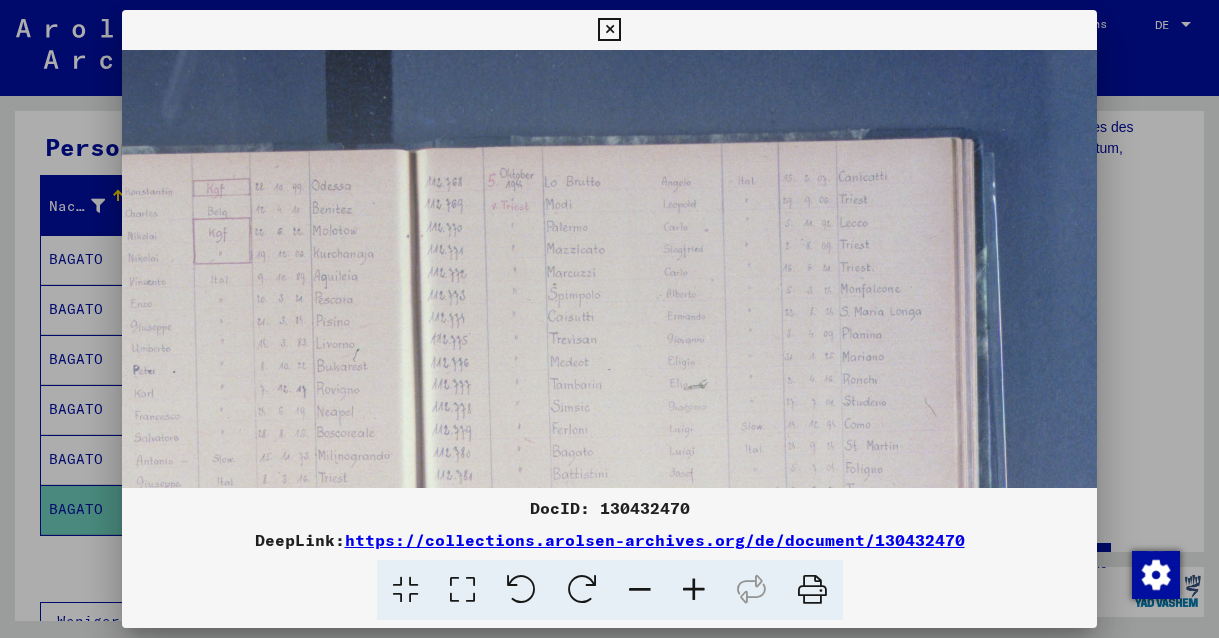 scroll, scrollTop: 38, scrollLeft: 486, axis: both 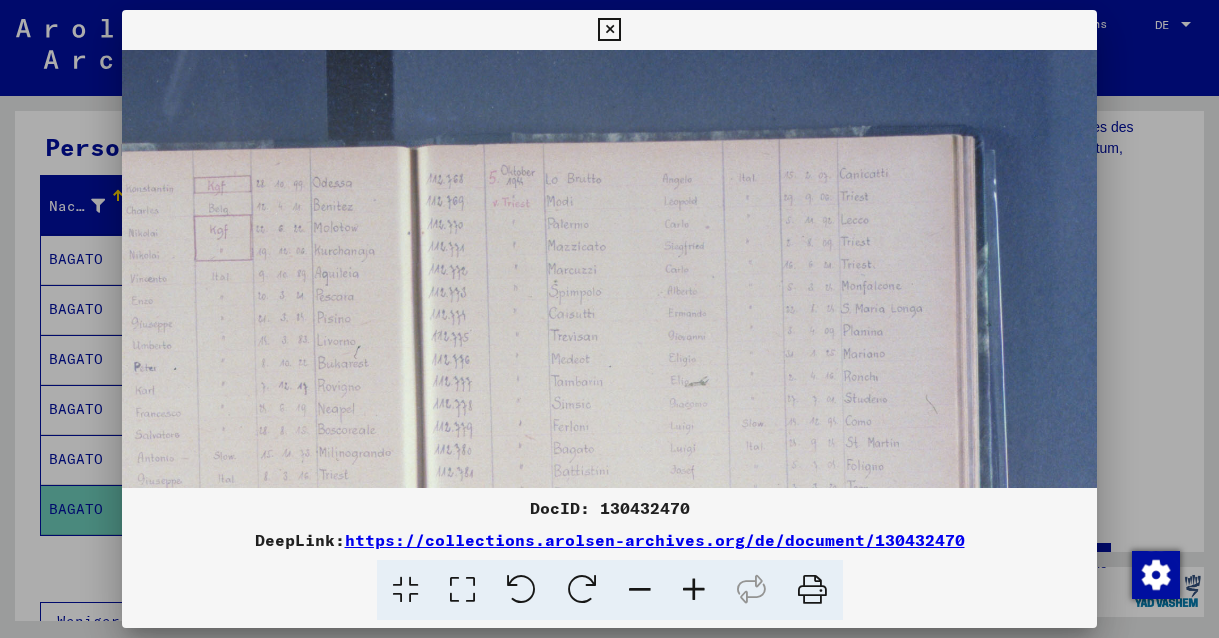 drag, startPoint x: 960, startPoint y: 335, endPoint x: 474, endPoint y: 310, distance: 486.64258 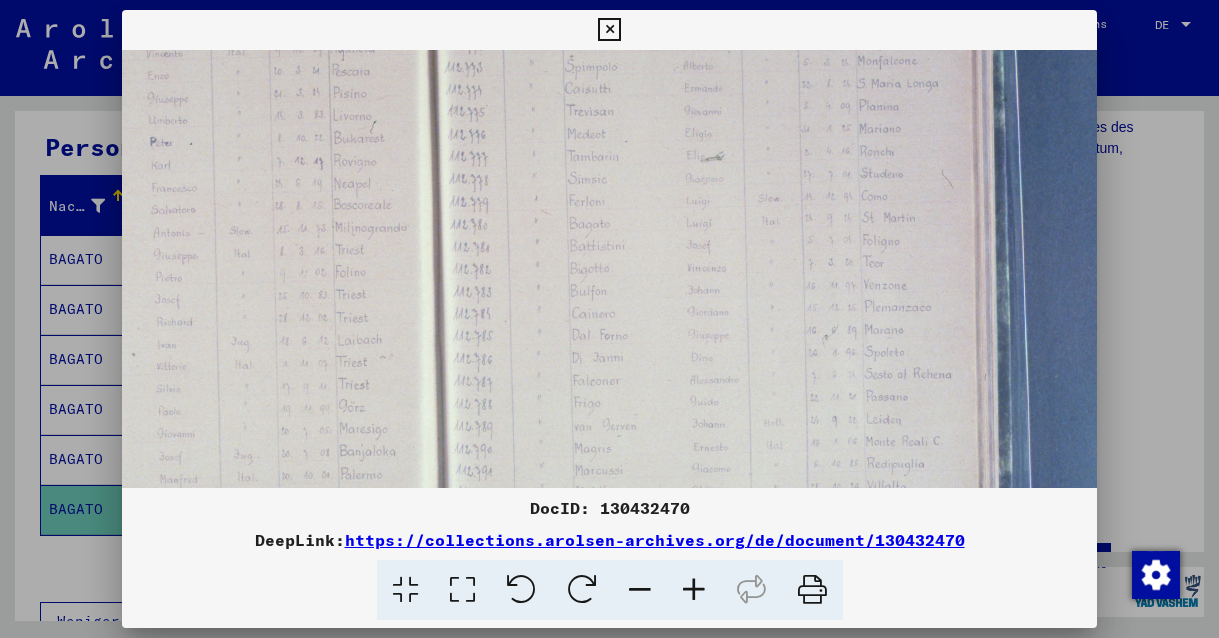 scroll, scrollTop: 262, scrollLeft: 470, axis: both 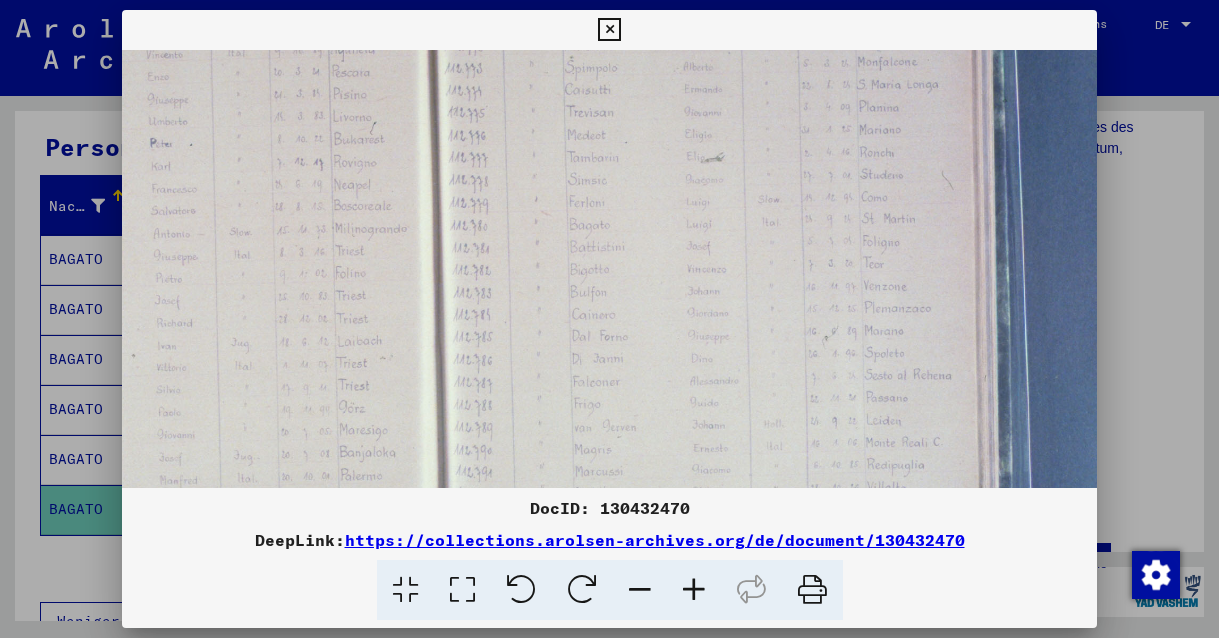 drag, startPoint x: 525, startPoint y: 439, endPoint x: 541, endPoint y: 215, distance: 224.5707 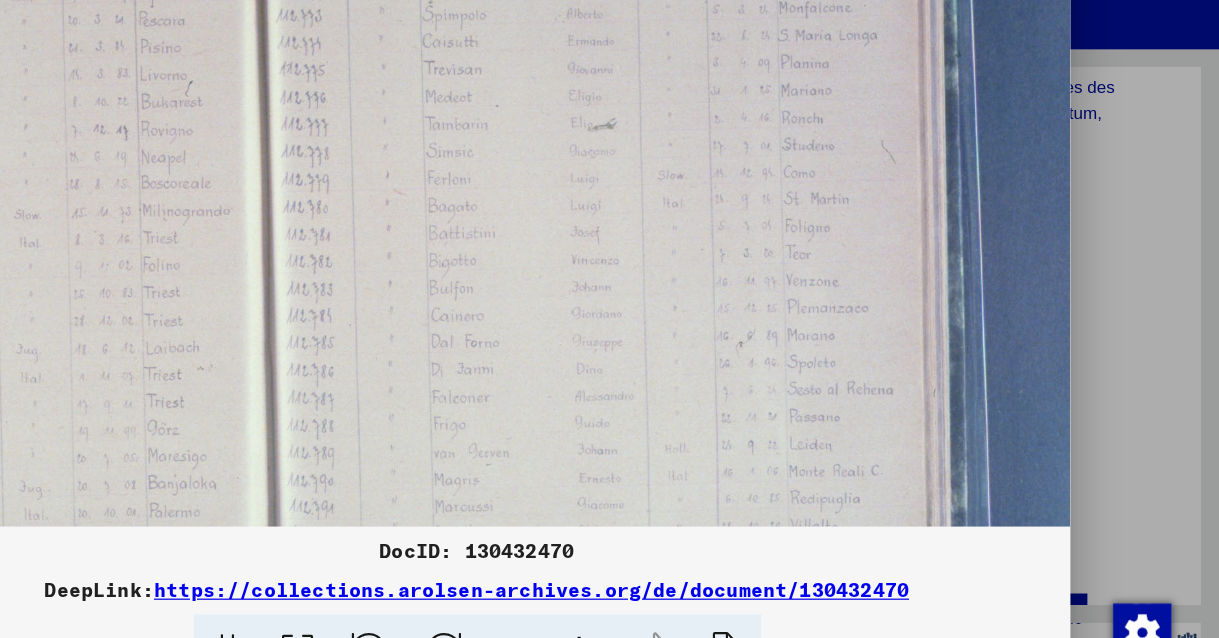 scroll, scrollTop: 310, scrollLeft: 616, axis: both 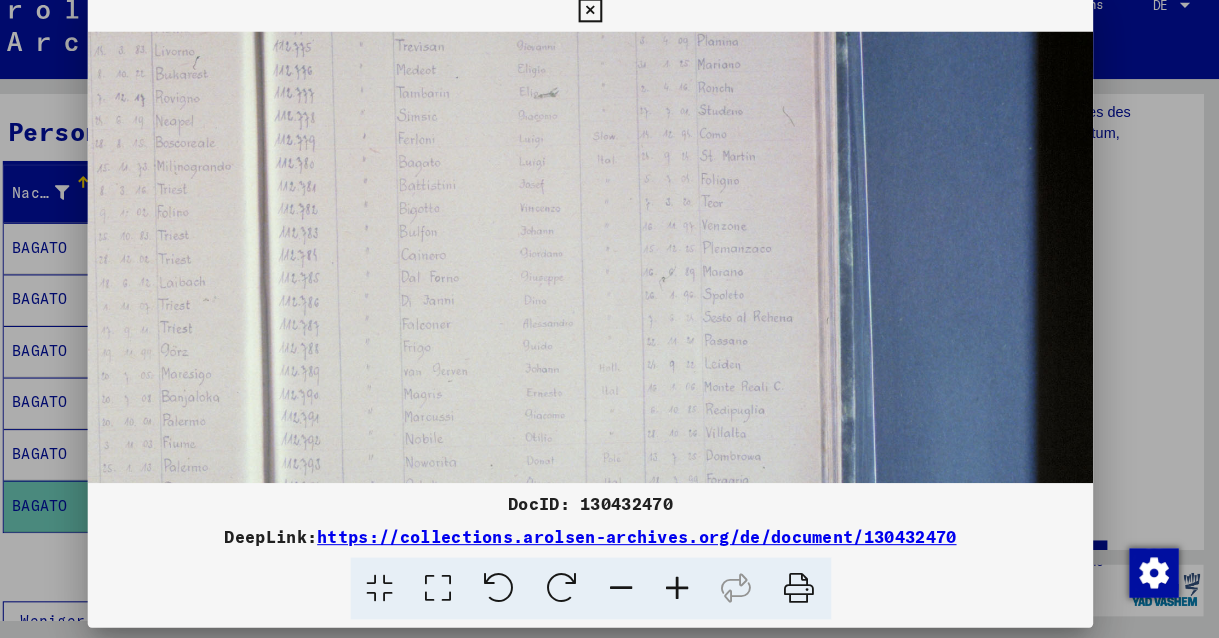 drag, startPoint x: 635, startPoint y: 193, endPoint x: 341, endPoint y: 198, distance: 294.0425 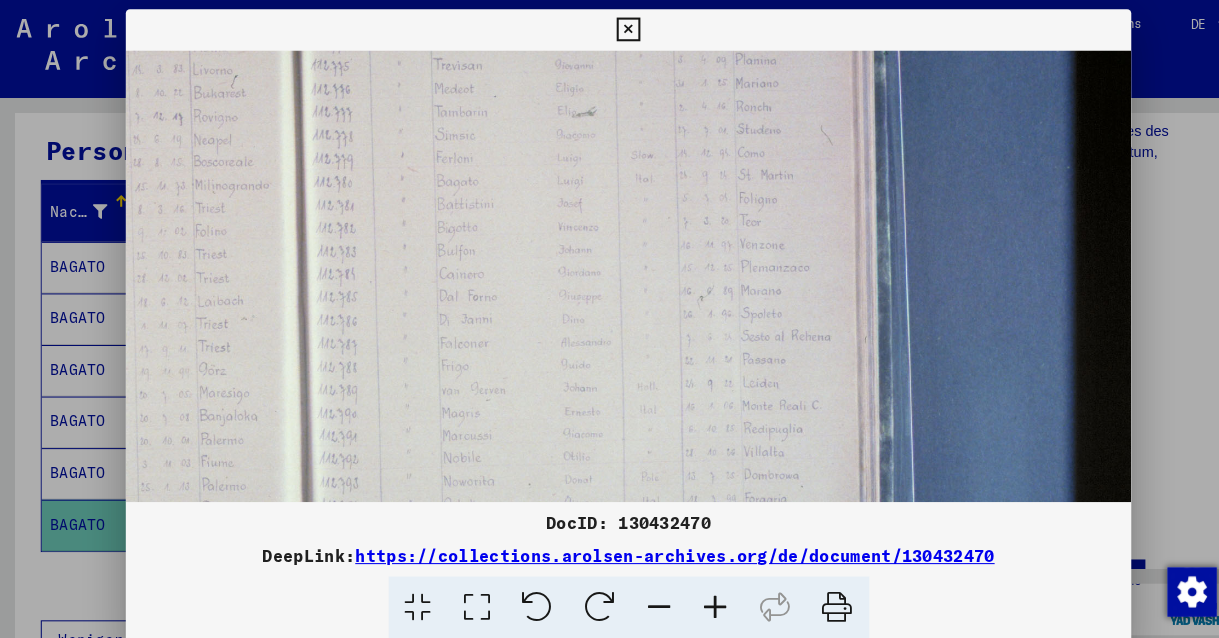 click at bounding box center [609, 30] 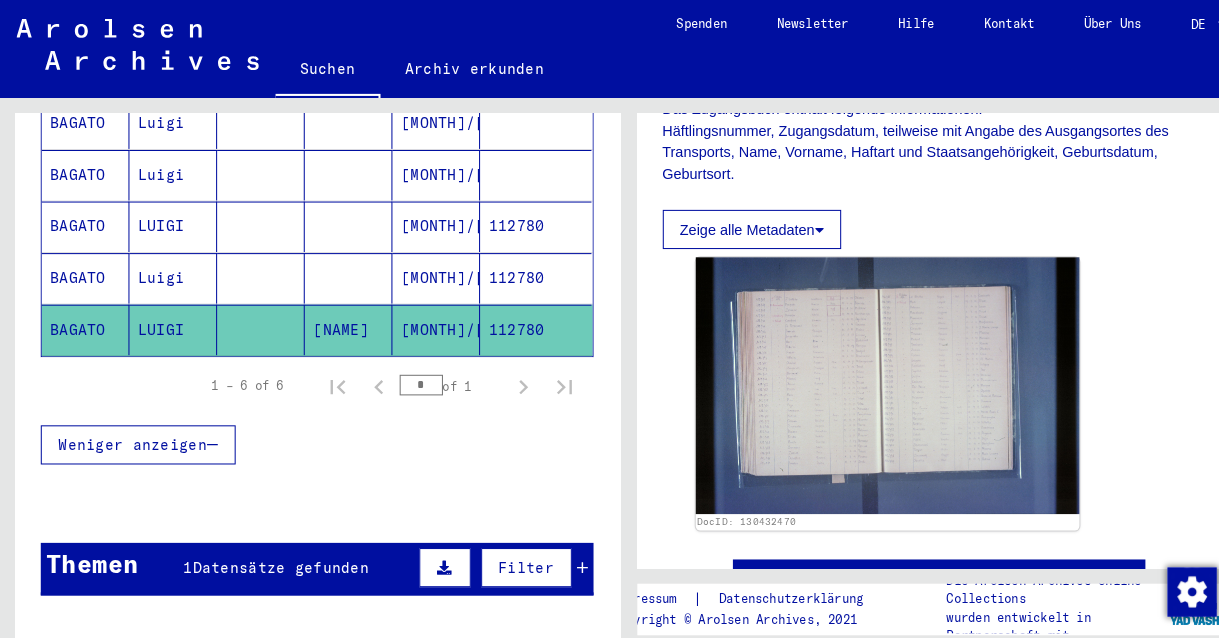 scroll, scrollTop: 363, scrollLeft: 0, axis: vertical 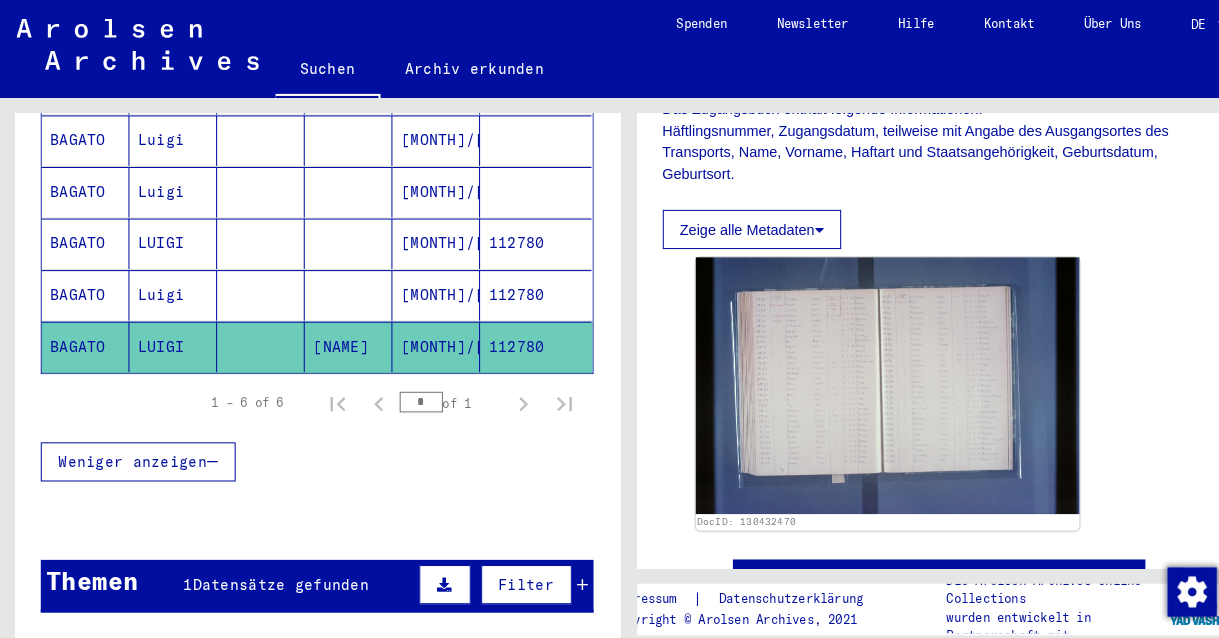 click on "Weniger anzeigen" at bounding box center (129, 449) 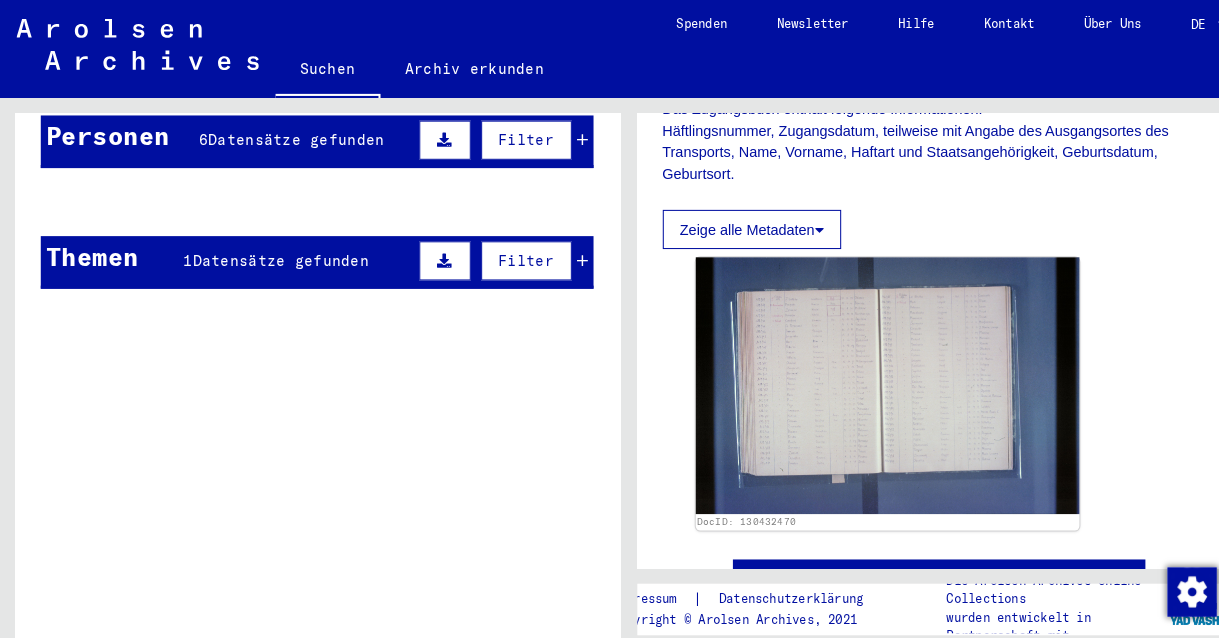 scroll, scrollTop: 183, scrollLeft: 0, axis: vertical 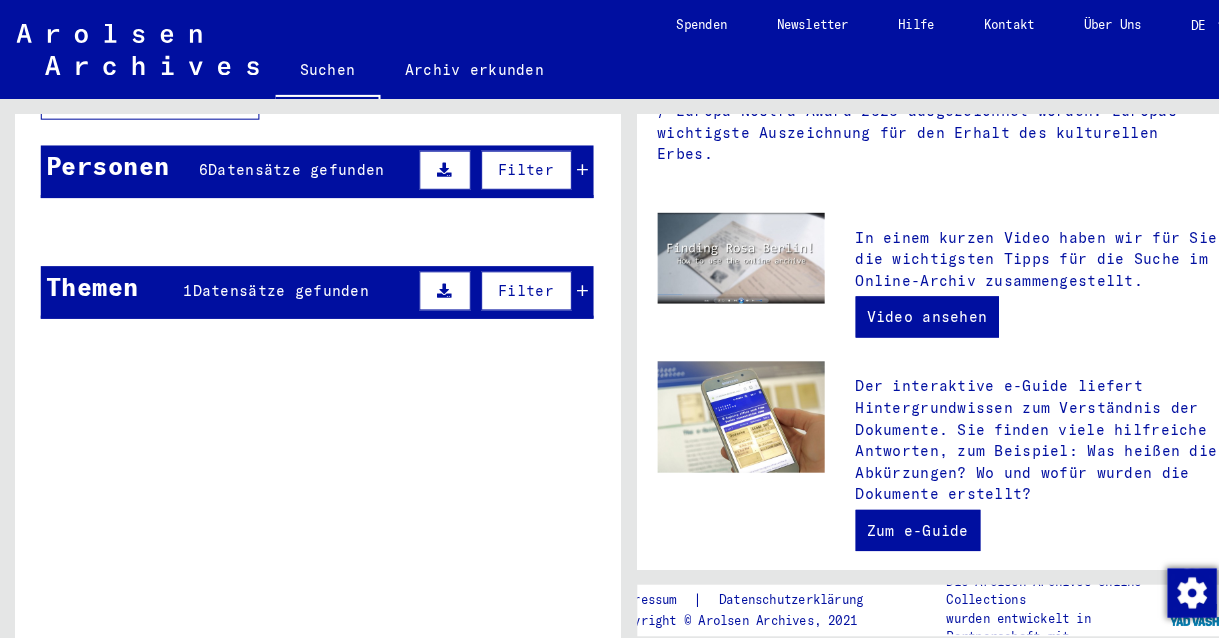 click at bounding box center (253, 322) 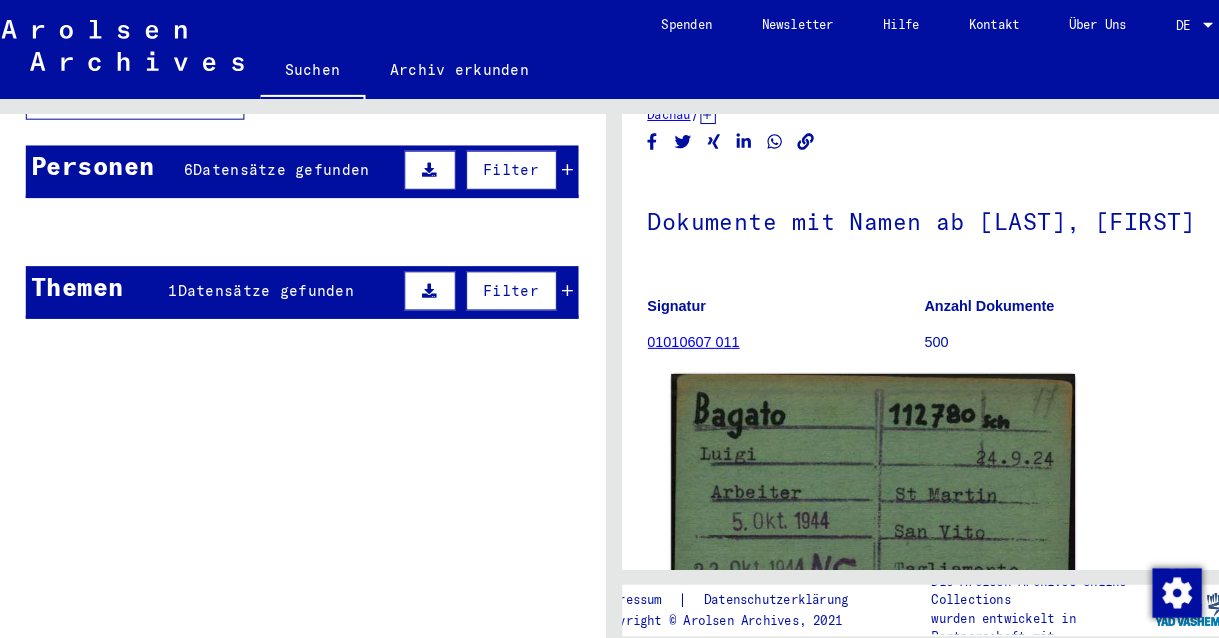 scroll, scrollTop: 0, scrollLeft: 0, axis: both 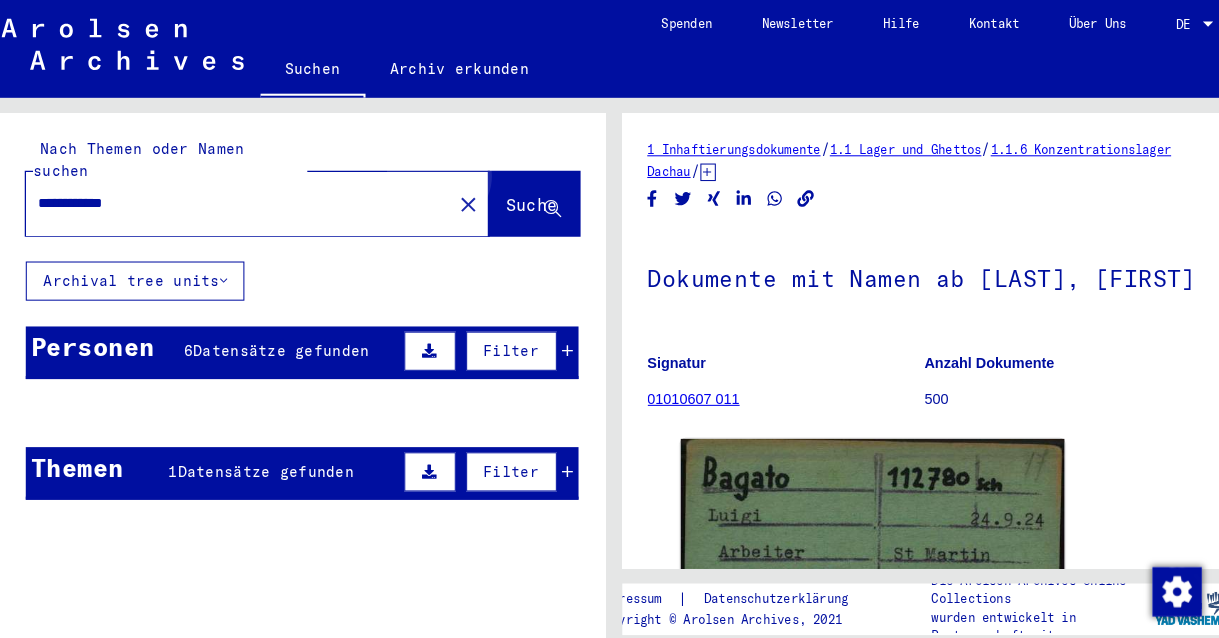 click on "Suche" 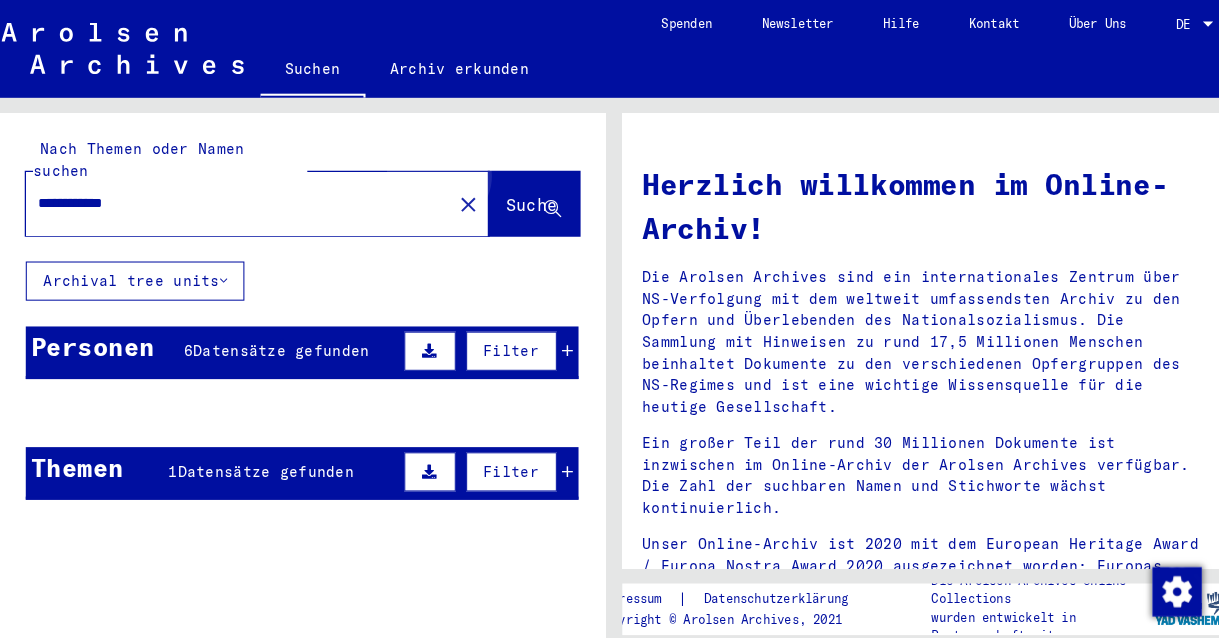 click on "Suche" 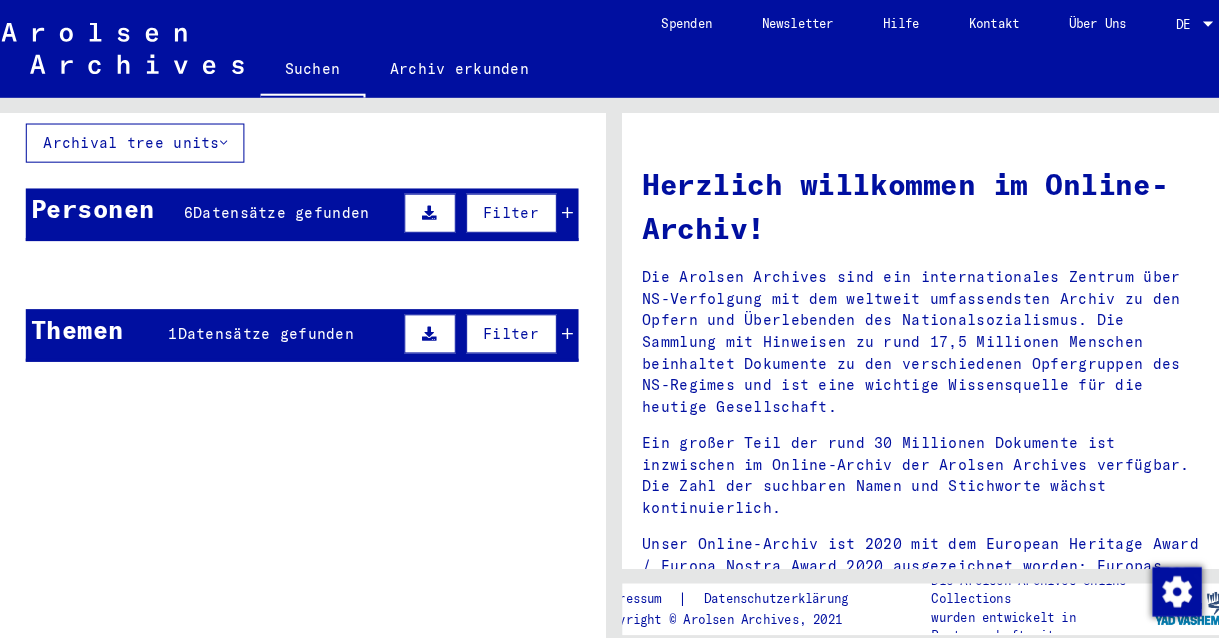 scroll, scrollTop: 0, scrollLeft: 0, axis: both 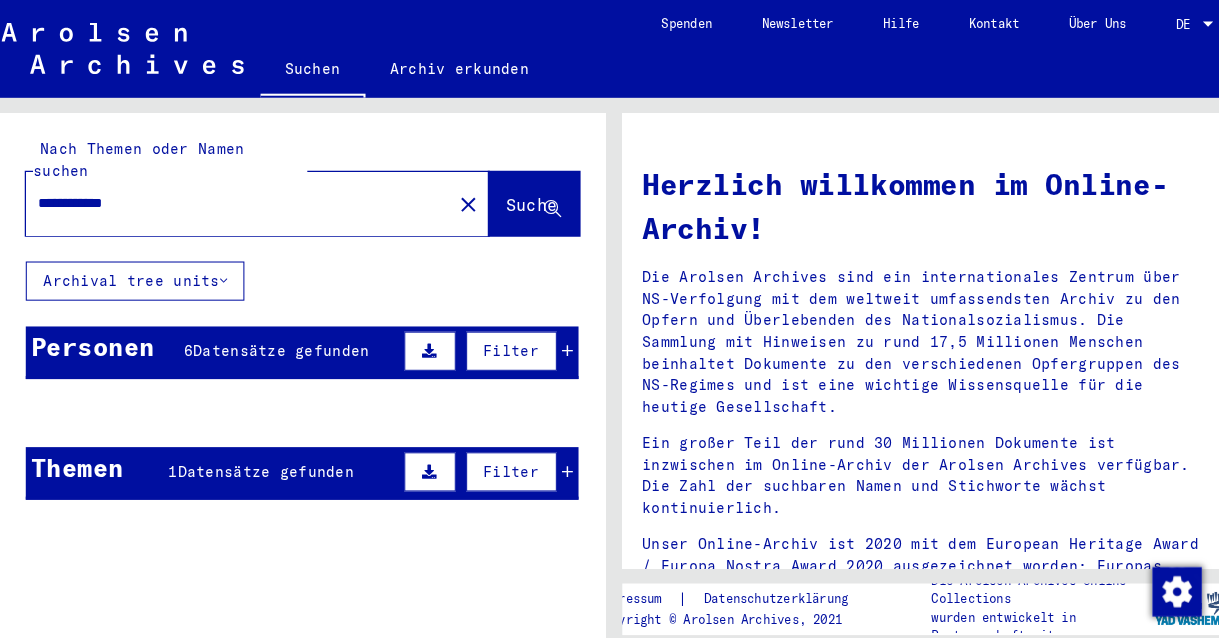 click 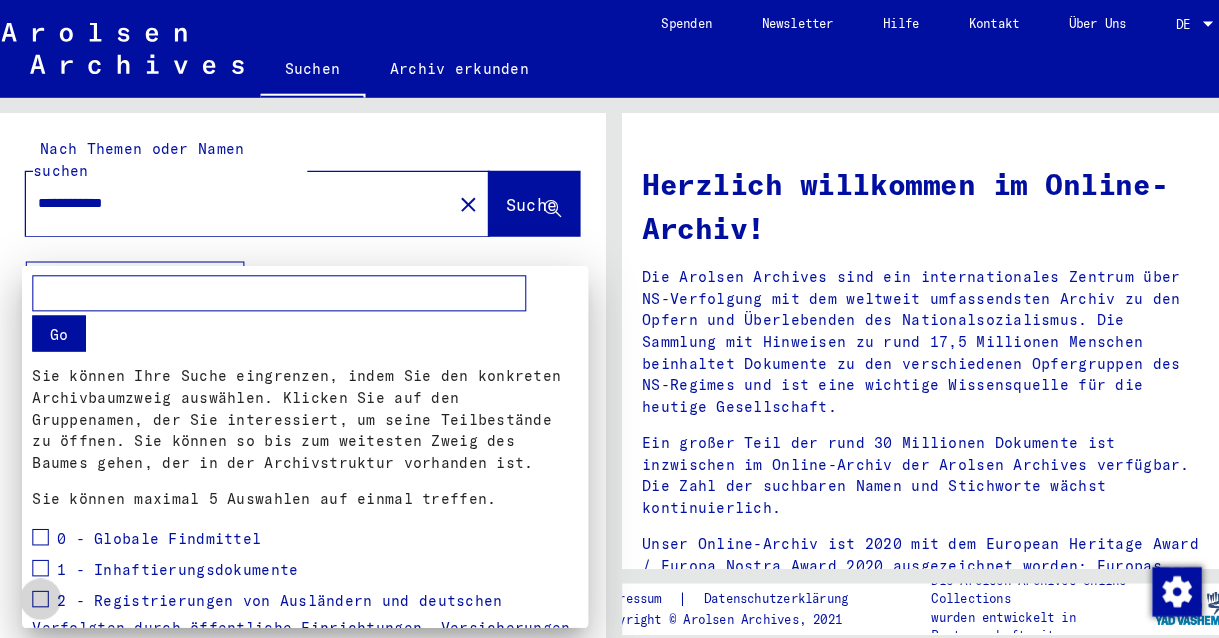 click at bounding box center (54, 582) 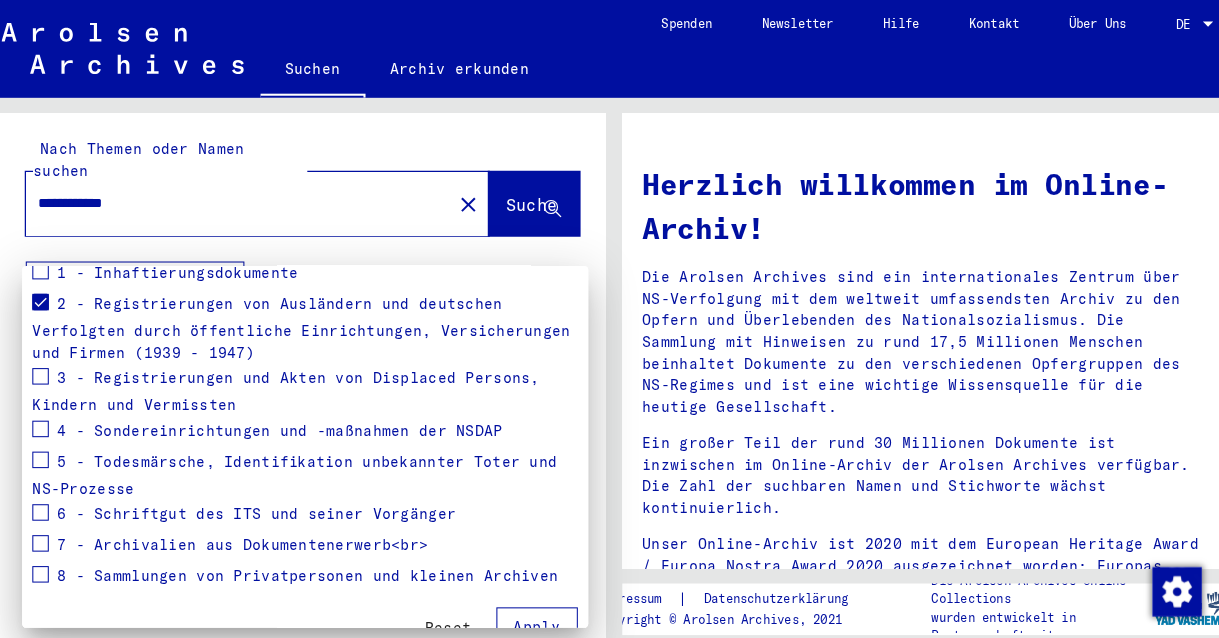 scroll, scrollTop: 316, scrollLeft: 0, axis: vertical 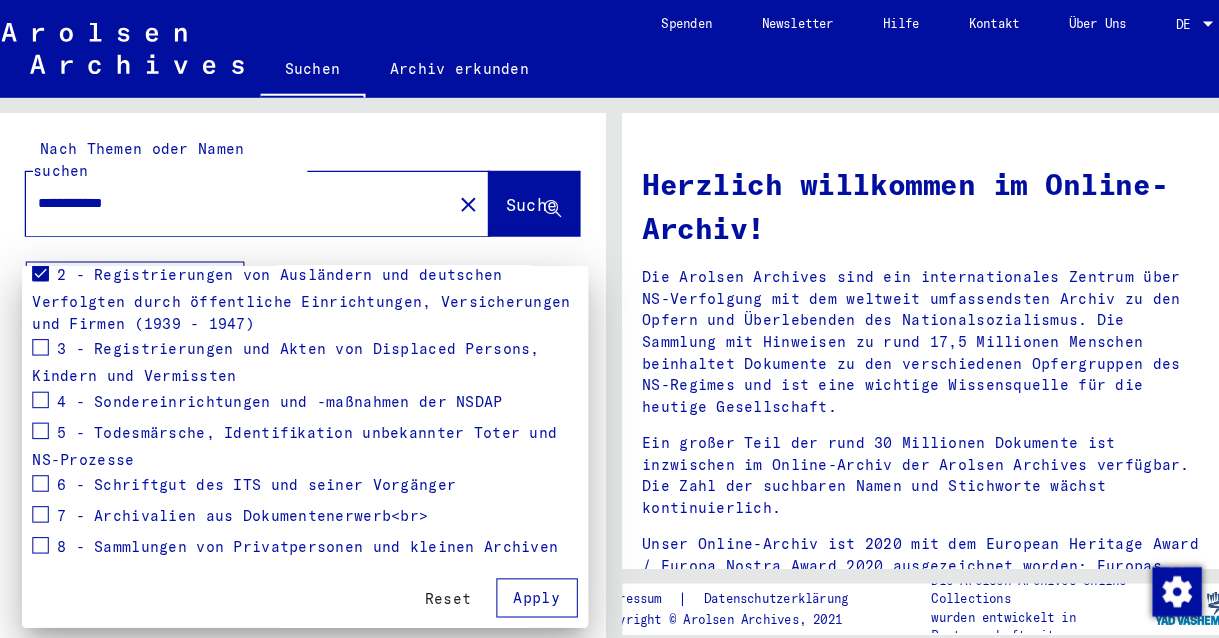 click on "Apply" at bounding box center (535, 581) 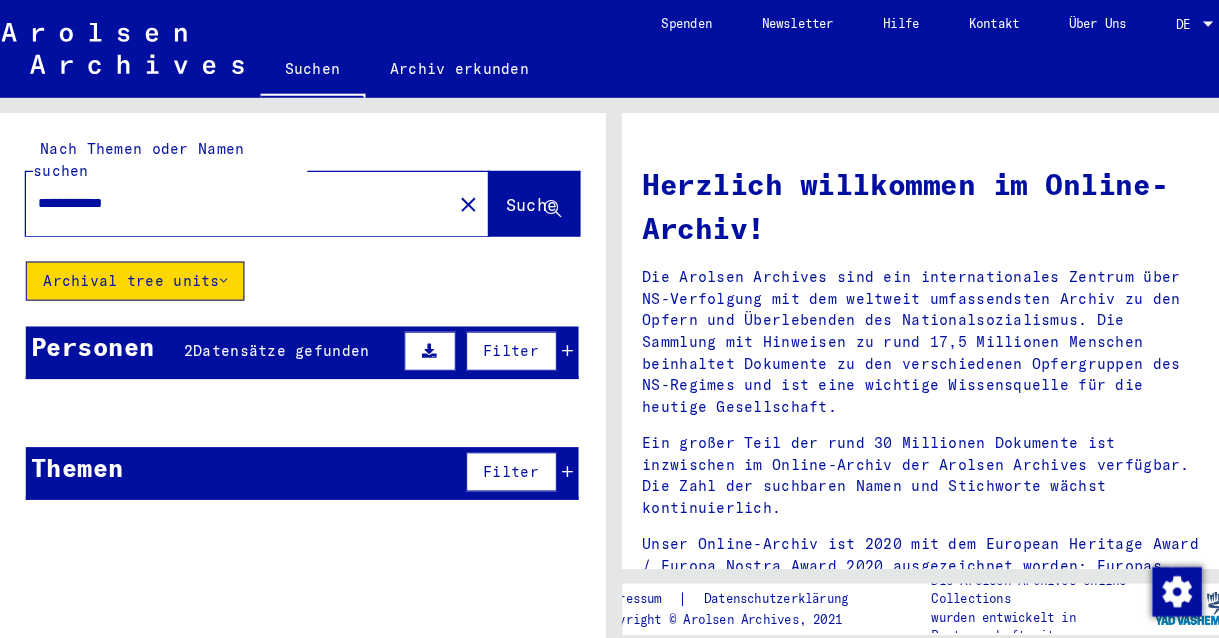 click at bounding box center [565, 342] 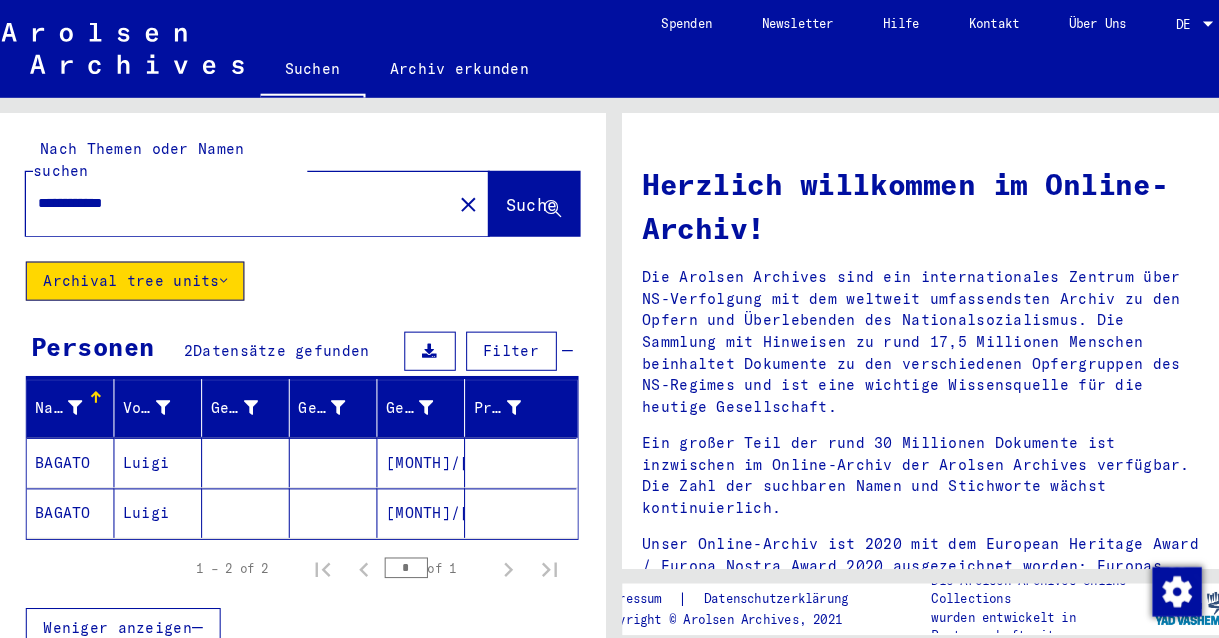 click on "[MONTH]/[DAY]/[YEAR]" 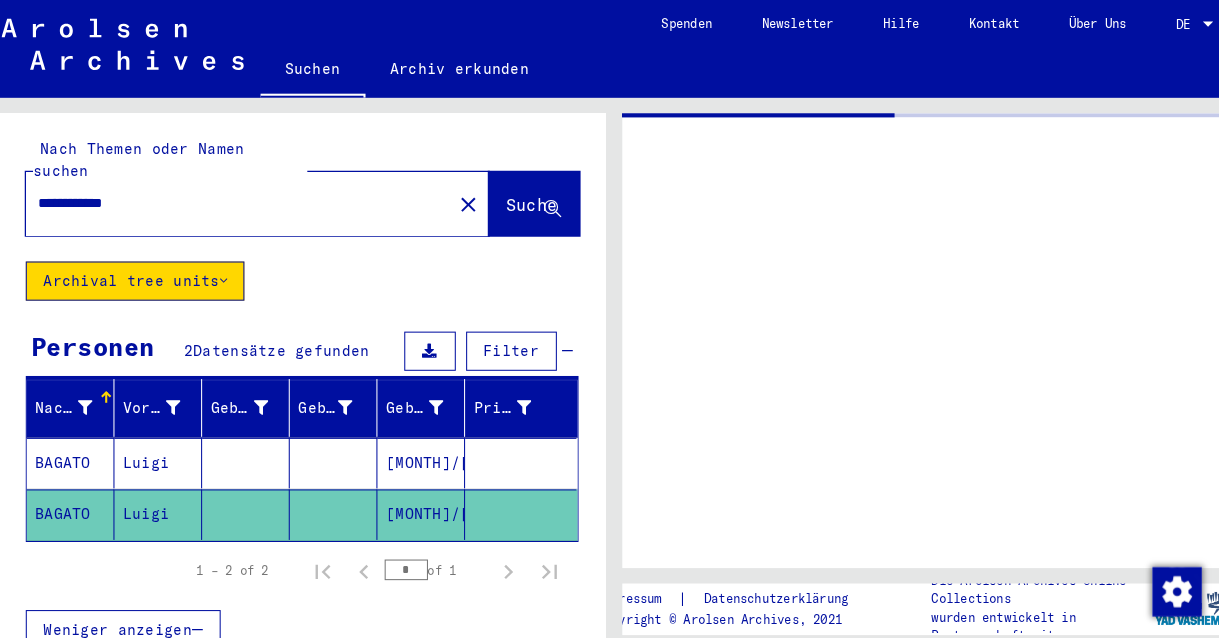 click on "[MONTH]/[DAY]/[YEAR]" 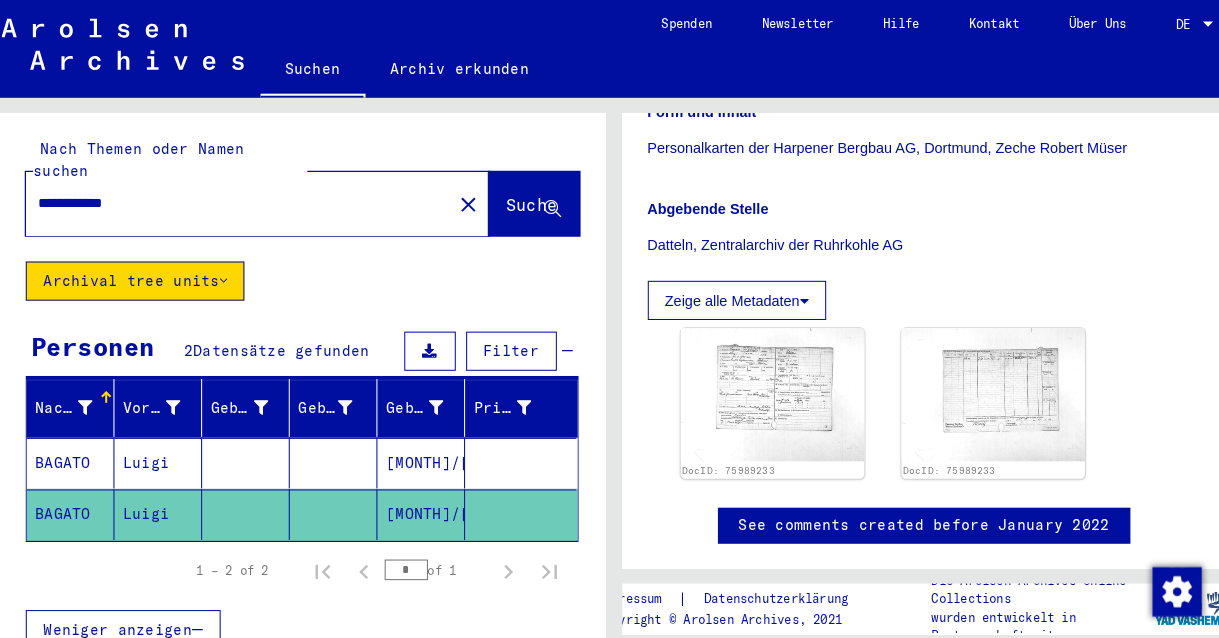 scroll, scrollTop: 447, scrollLeft: 0, axis: vertical 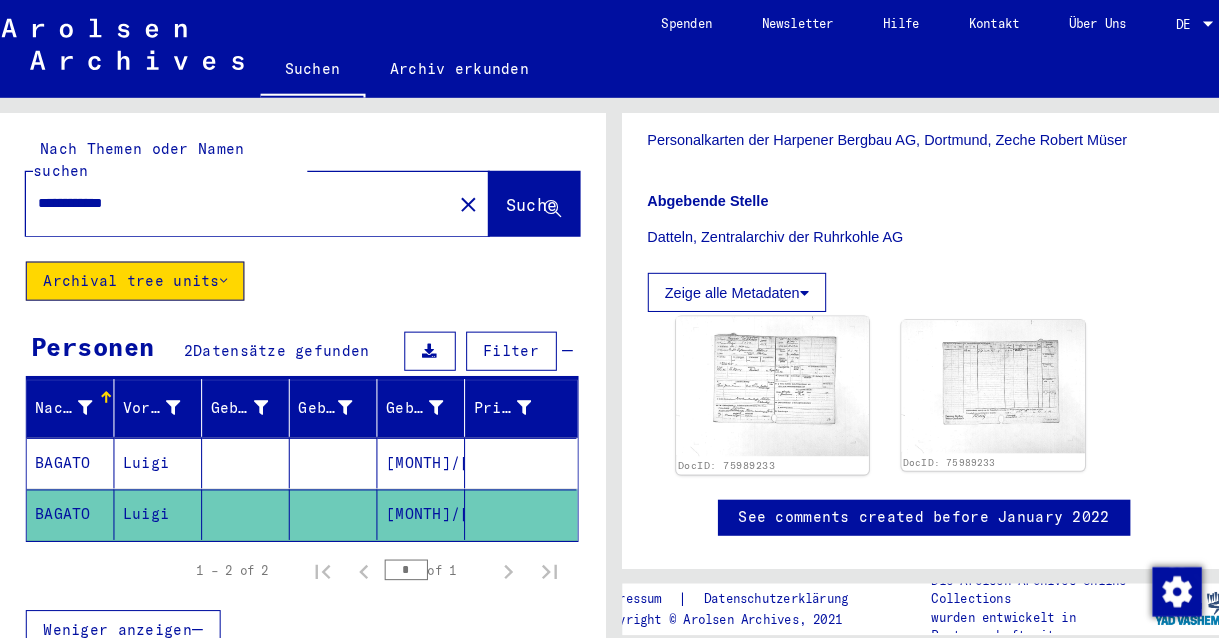 click 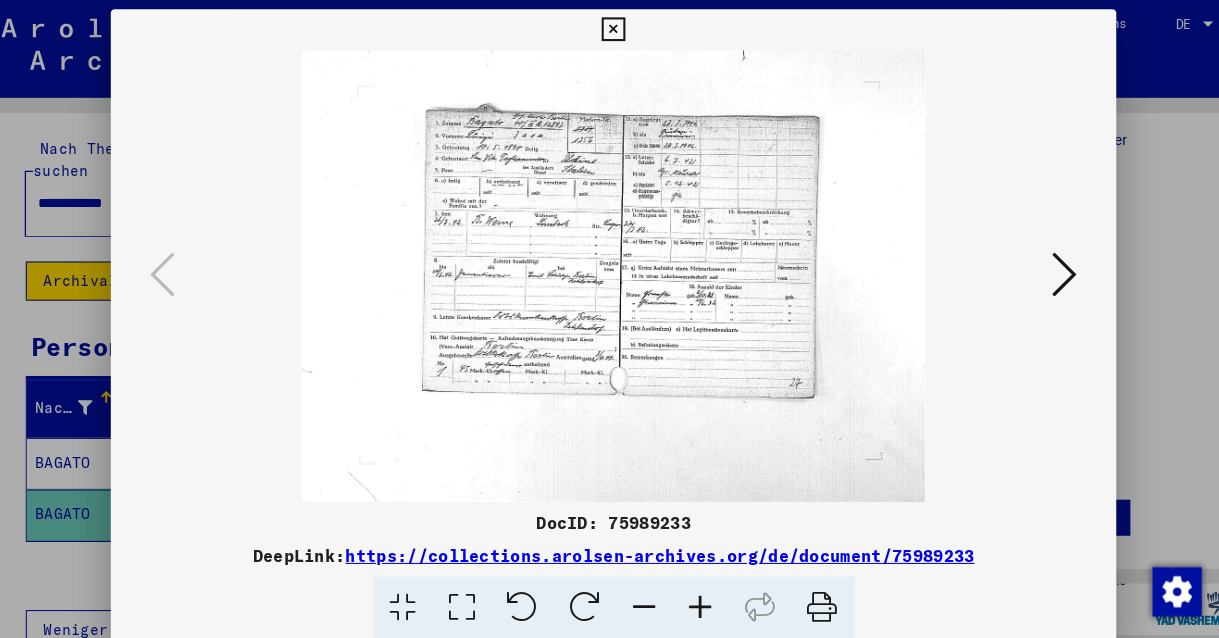 click at bounding box center [609, 269] 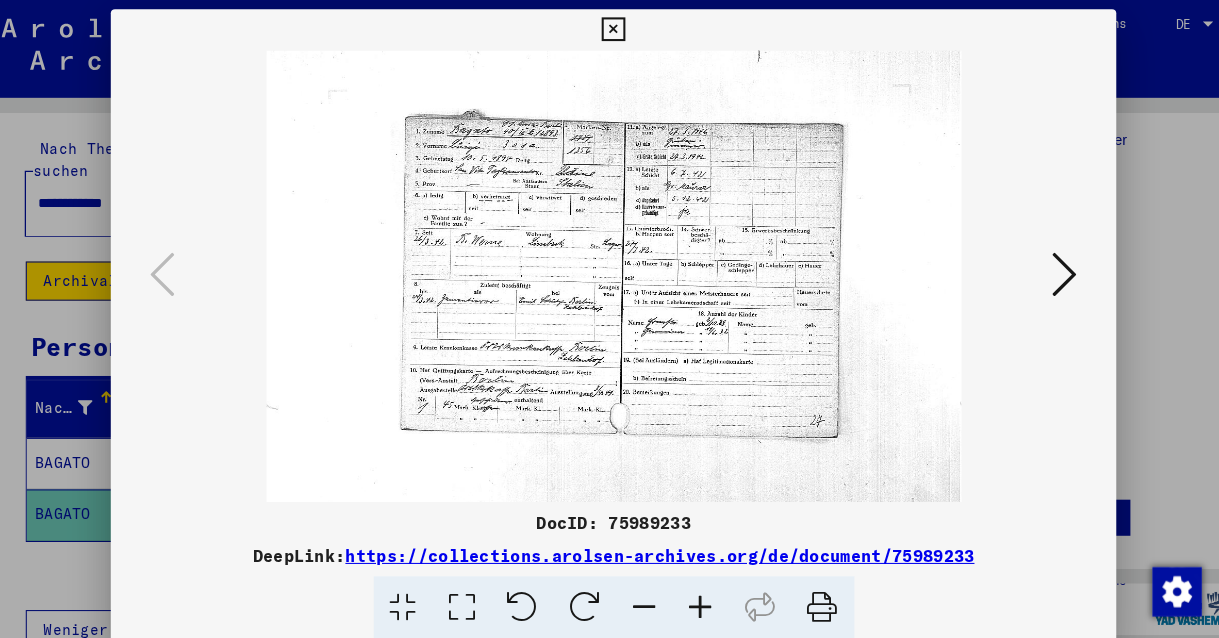 click at bounding box center (694, 590) 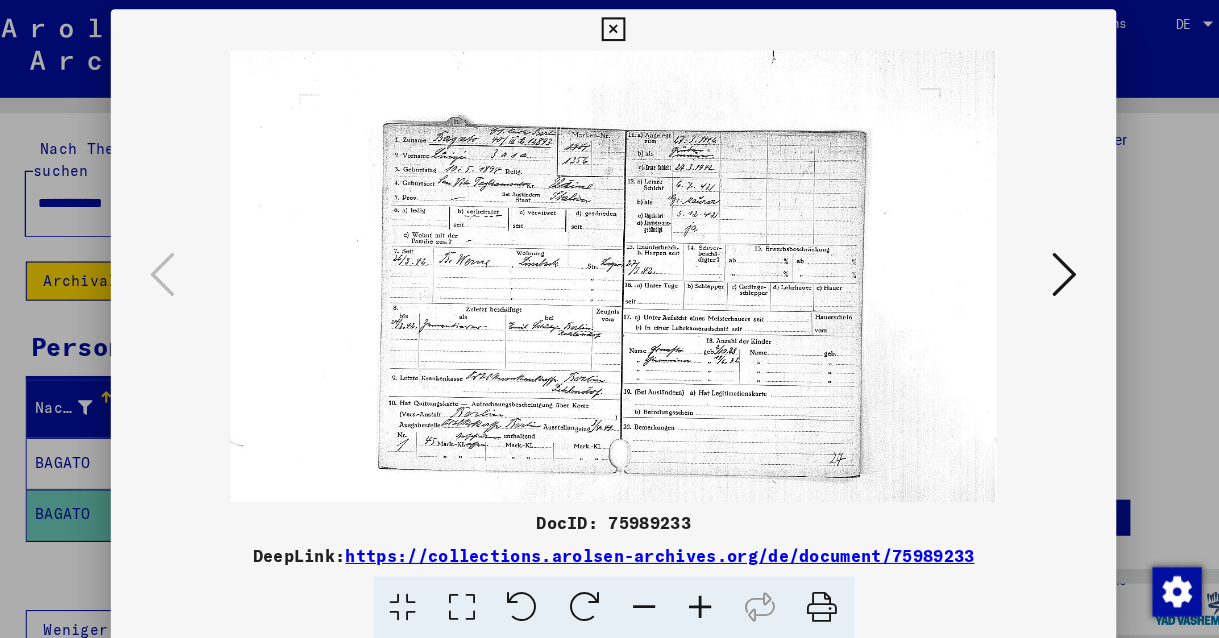 click at bounding box center [694, 590] 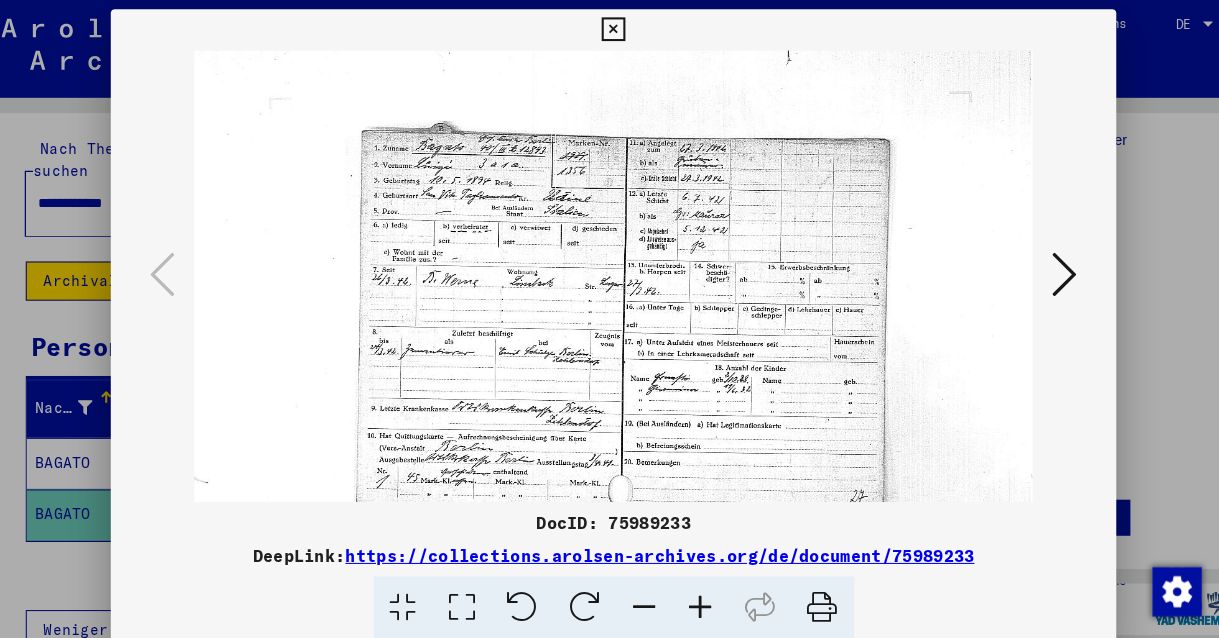 click at bounding box center (694, 590) 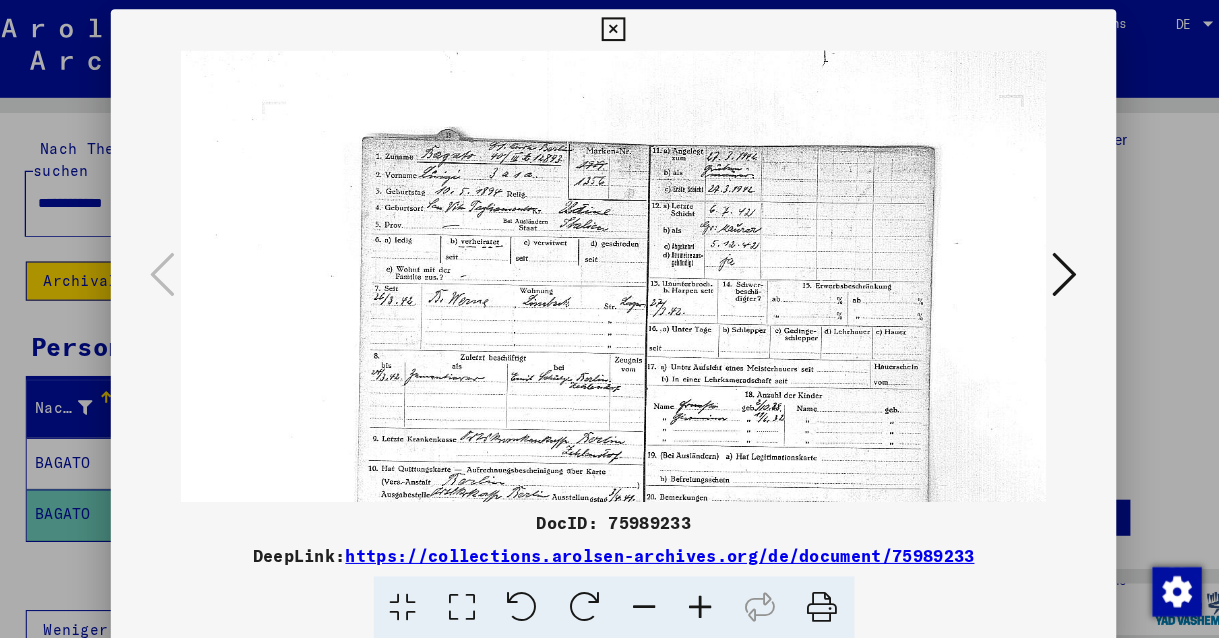 click at bounding box center (694, 590) 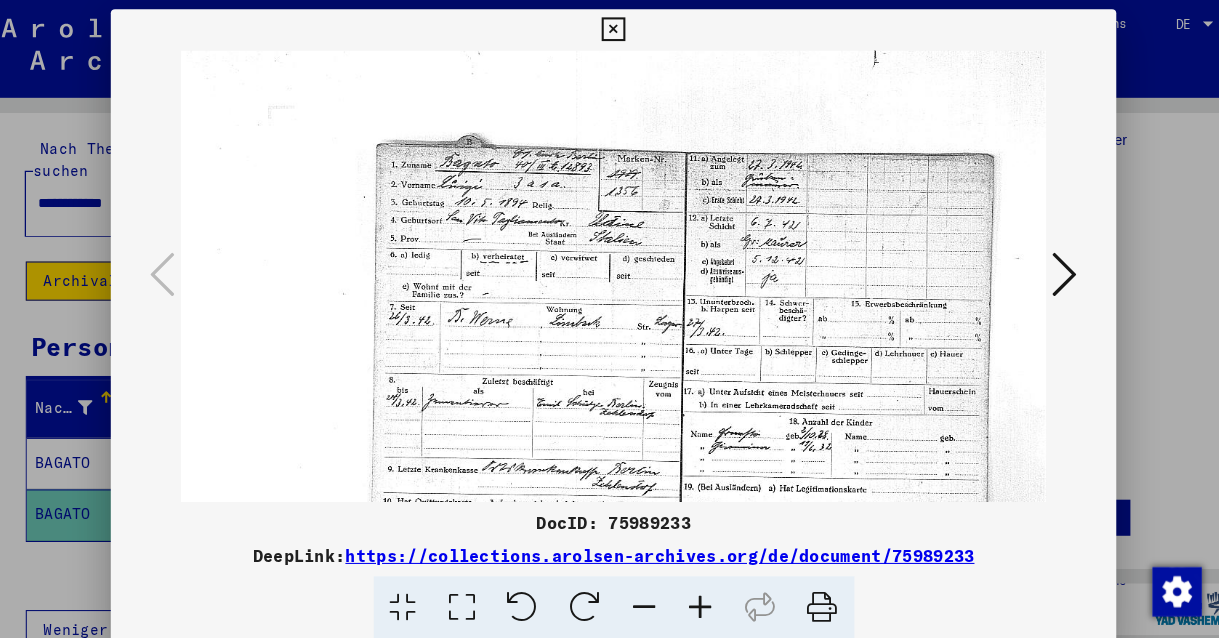 click at bounding box center [694, 590] 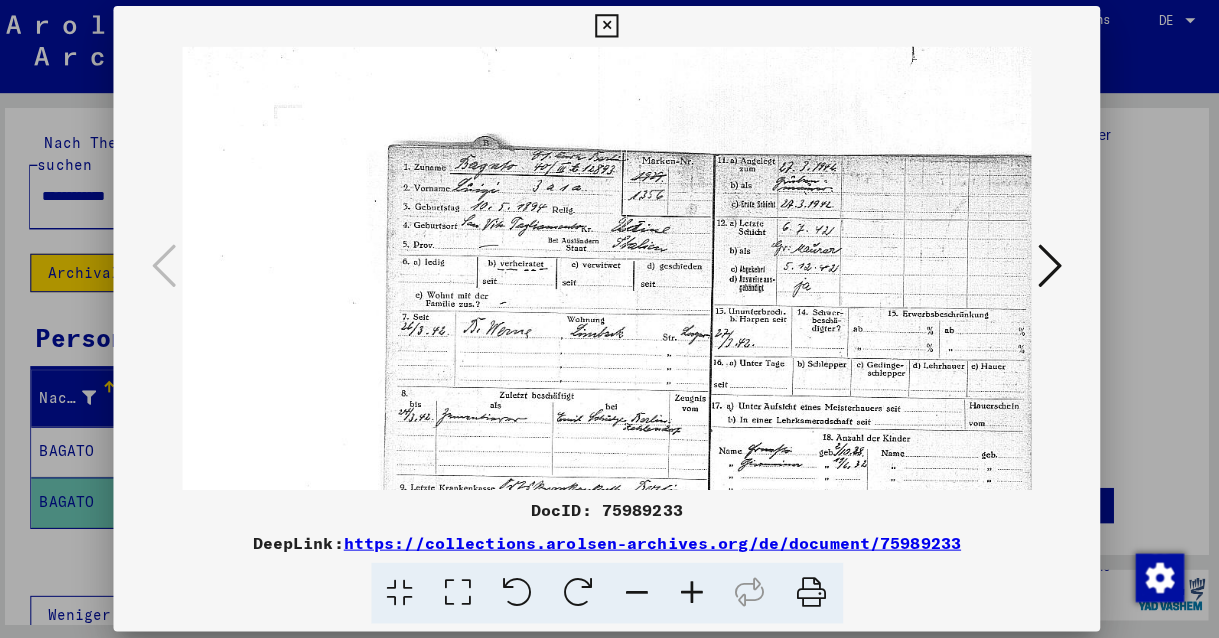 click at bounding box center (609, 30) 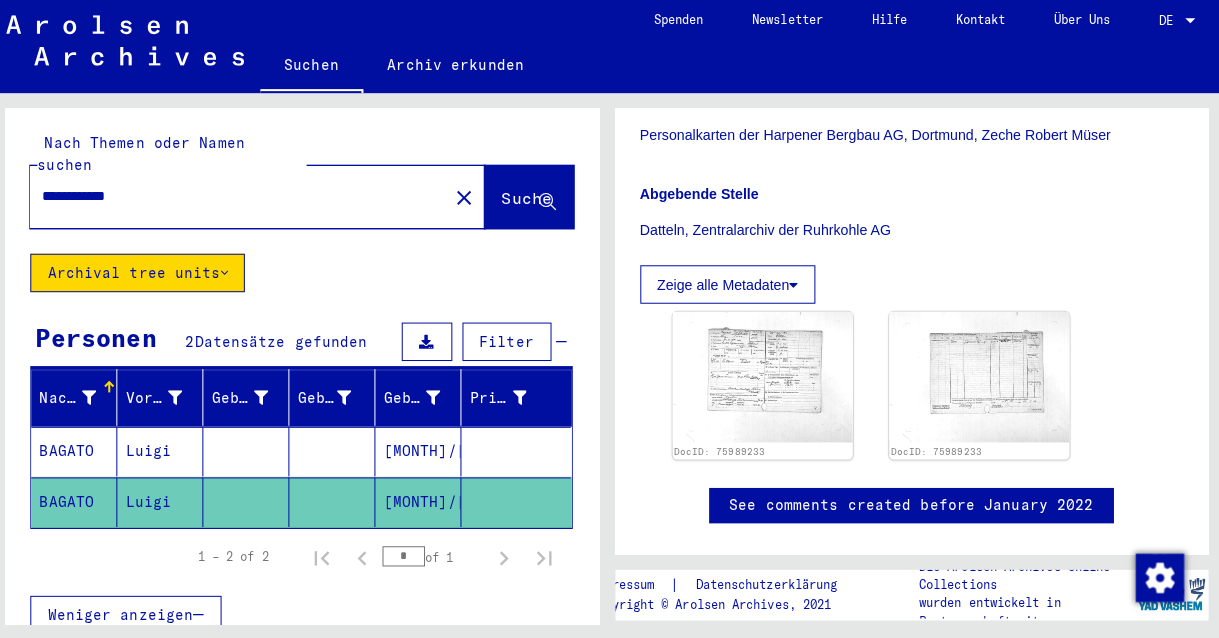 click on "[MONTH]/[DAY]/[YEAR]" at bounding box center [423, 500] 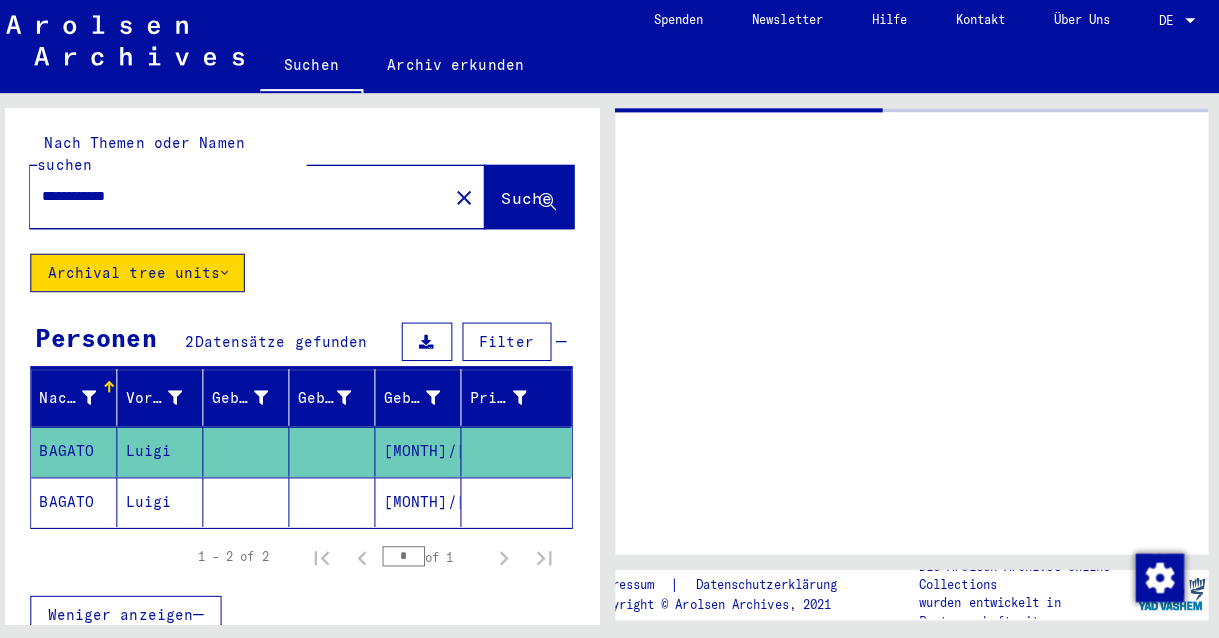 scroll, scrollTop: 0, scrollLeft: 0, axis: both 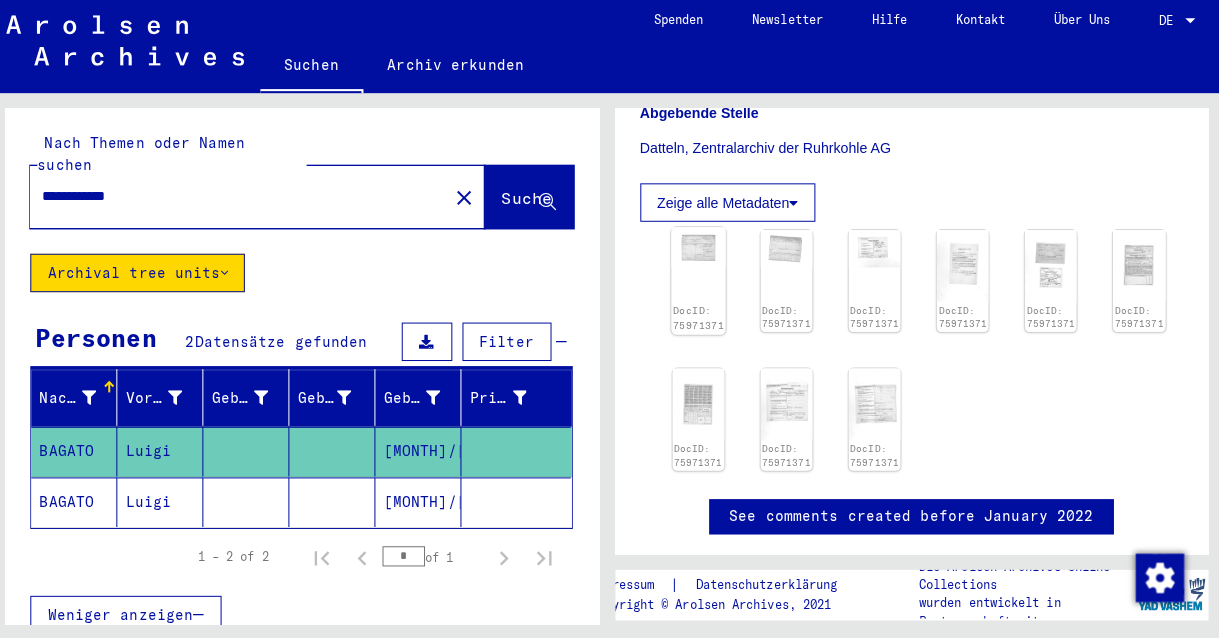 click 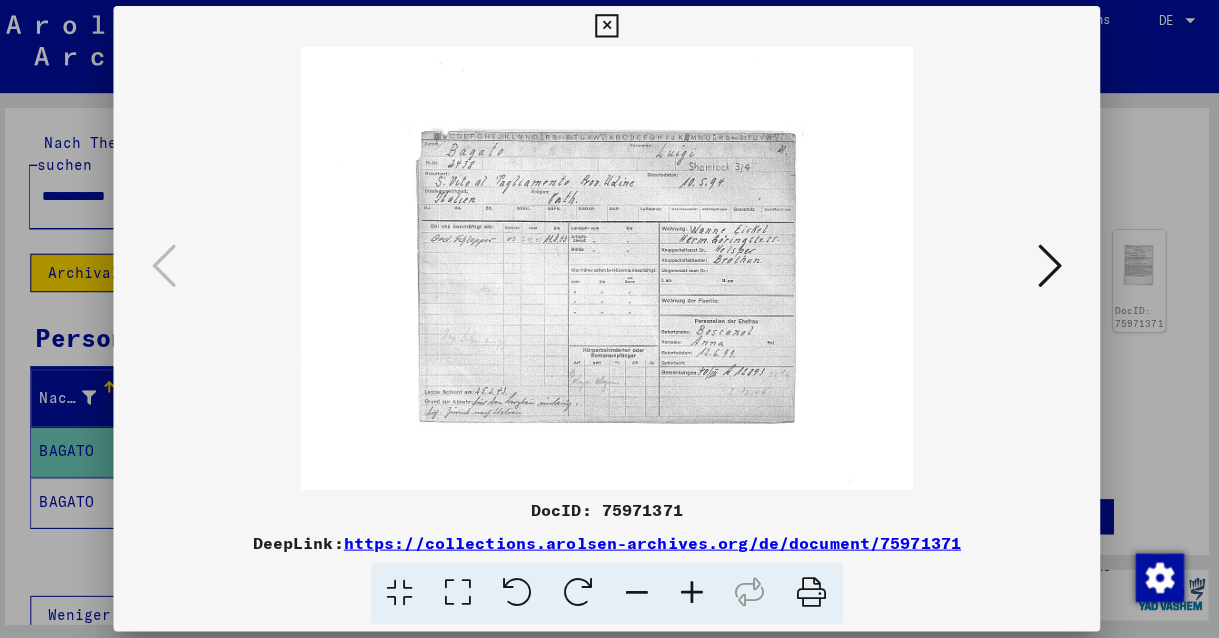 click at bounding box center (609, 269) 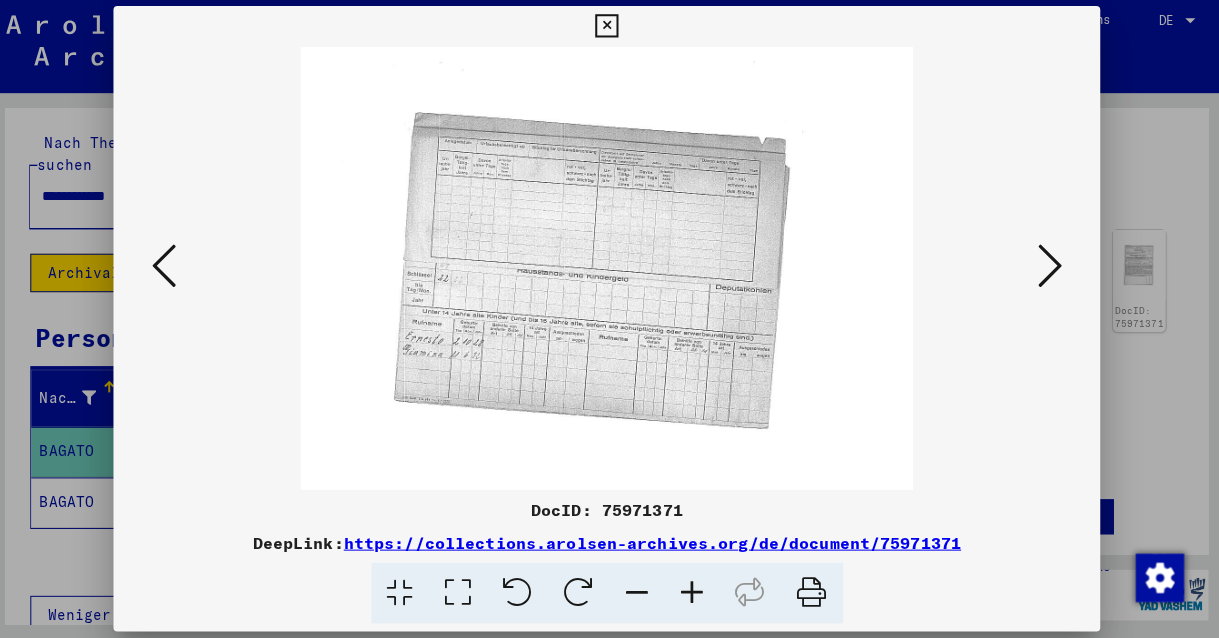 click at bounding box center [1047, 267] 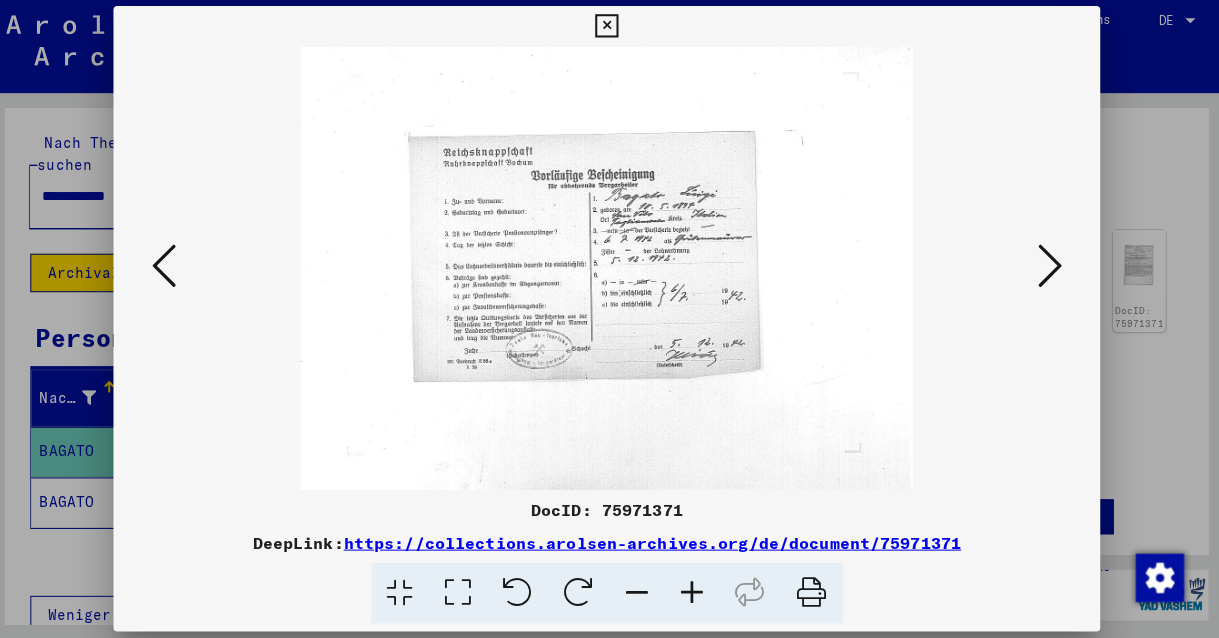 click at bounding box center (694, 590) 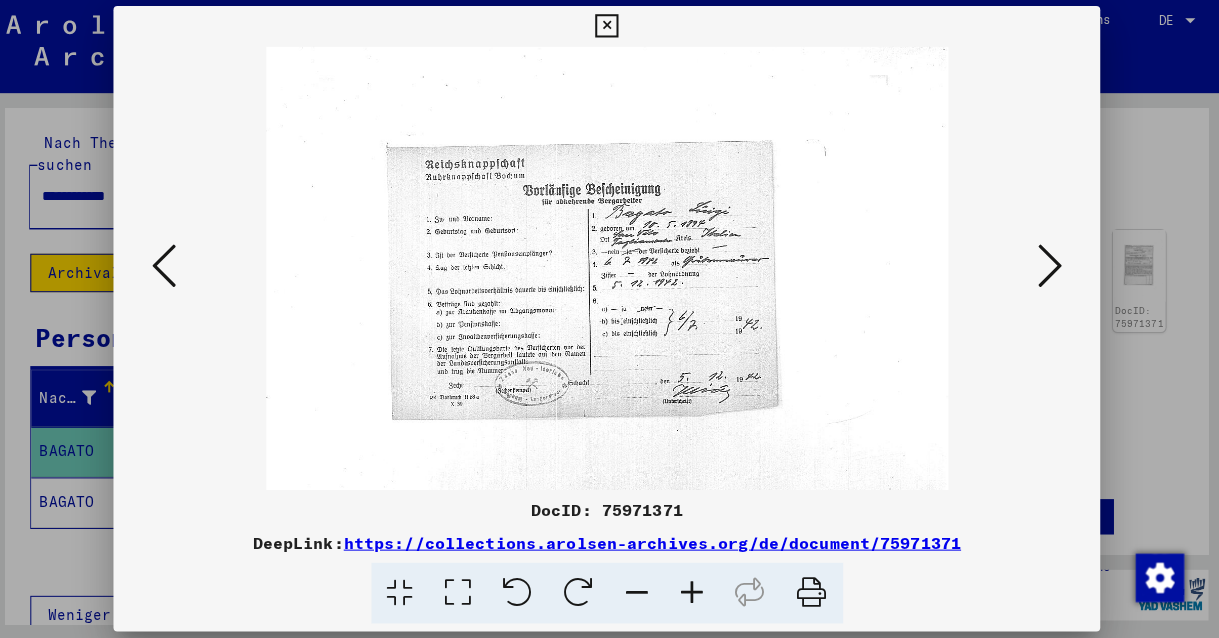 click at bounding box center (694, 590) 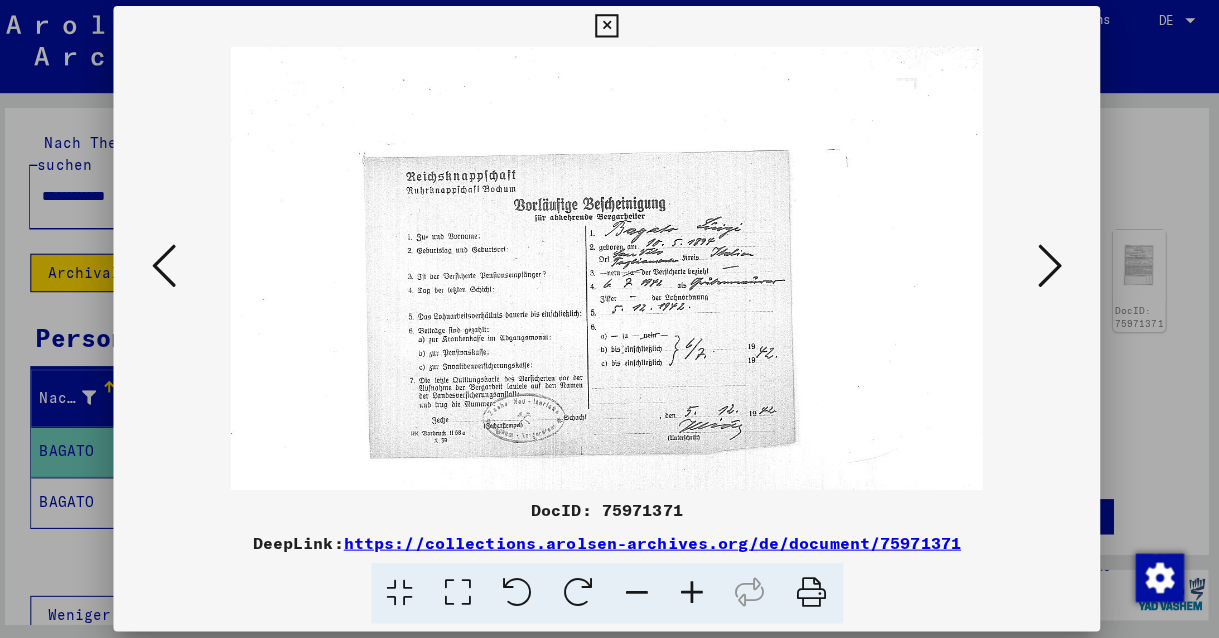 click at bounding box center [694, 590] 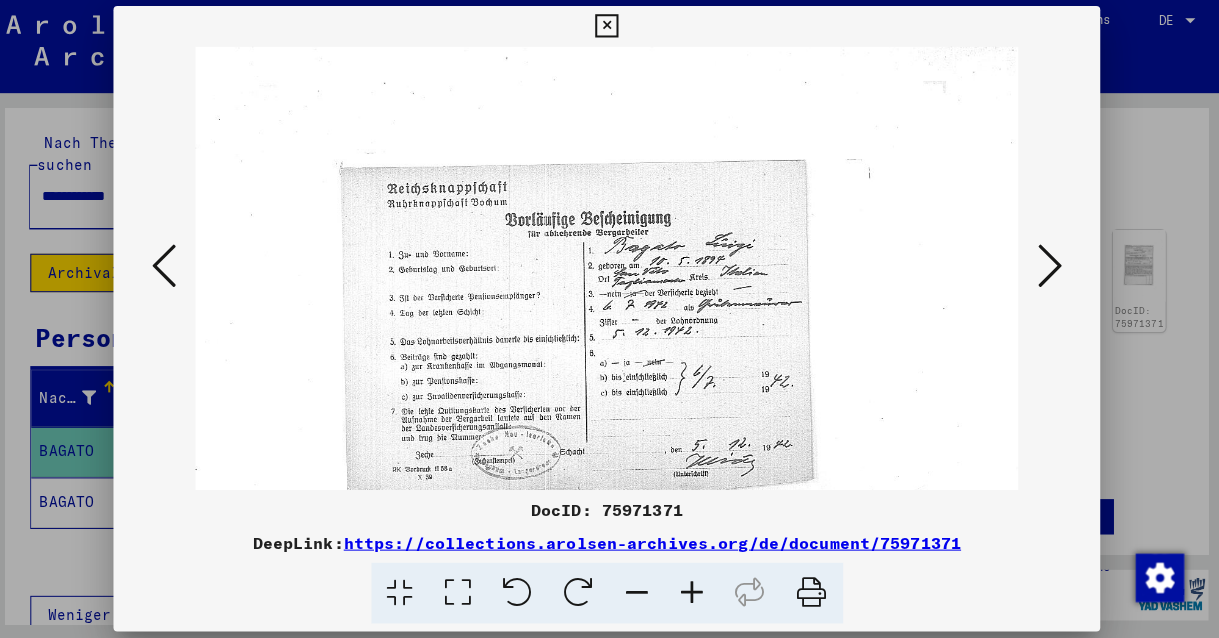 click at bounding box center (694, 590) 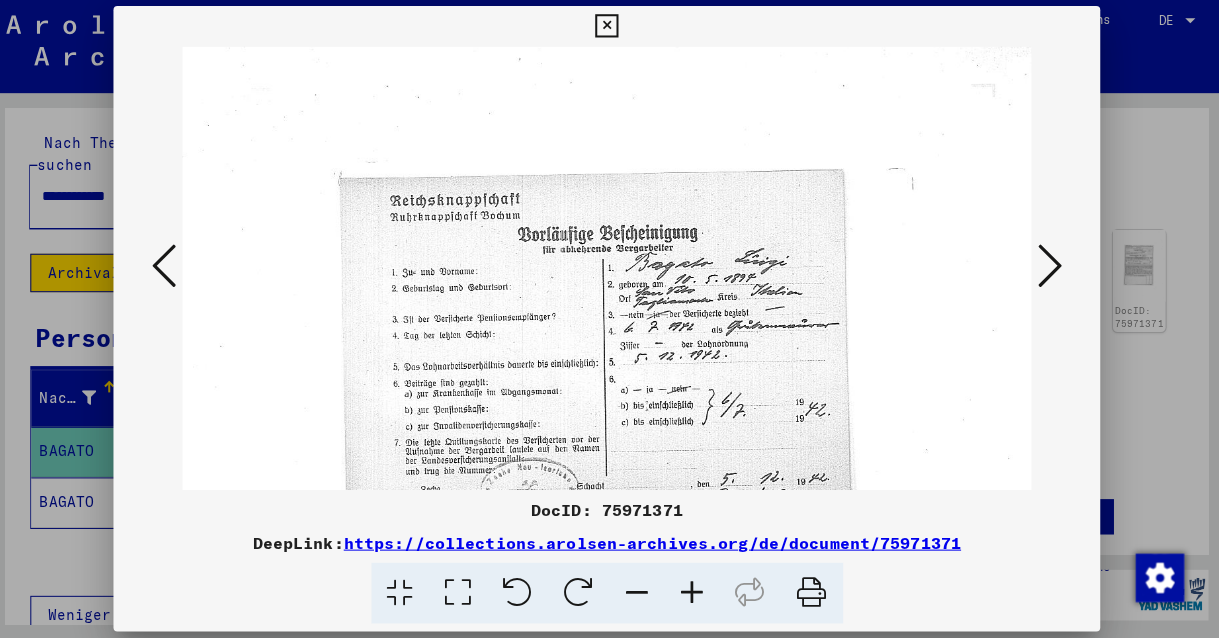 click at bounding box center [694, 590] 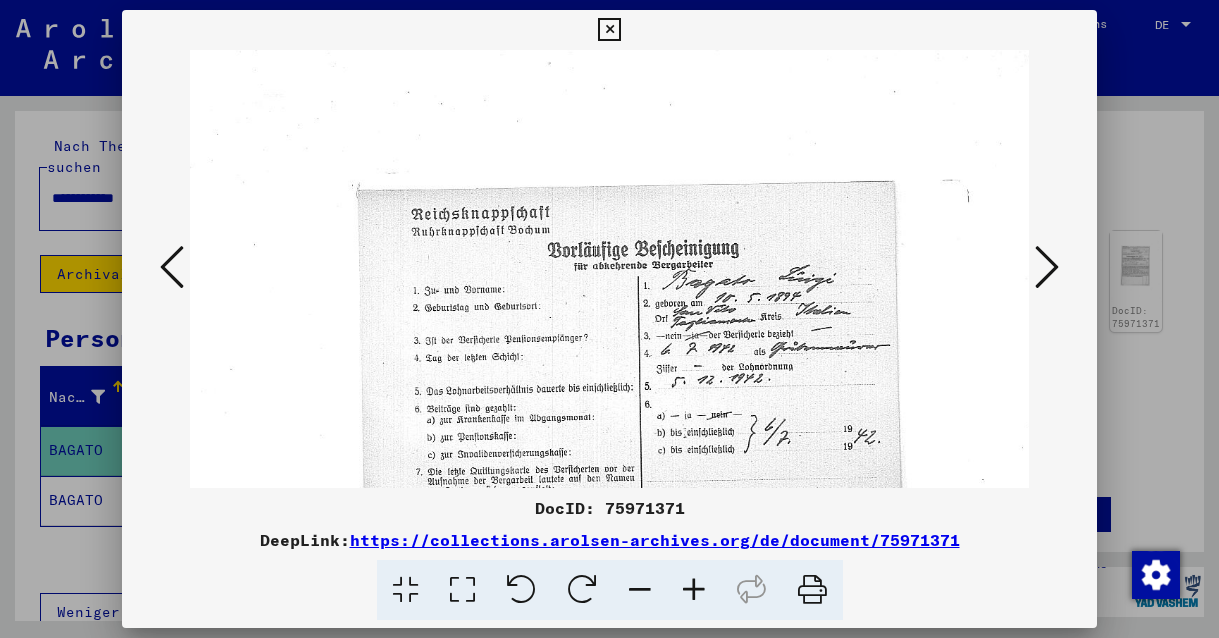 click at bounding box center (609, 30) 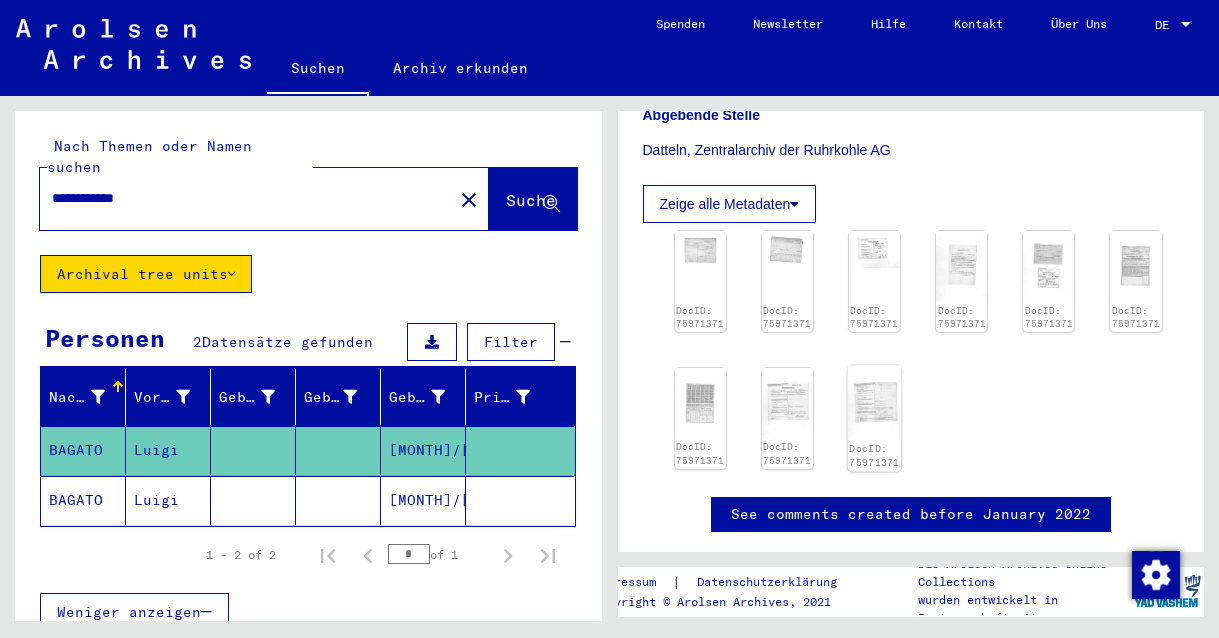 click 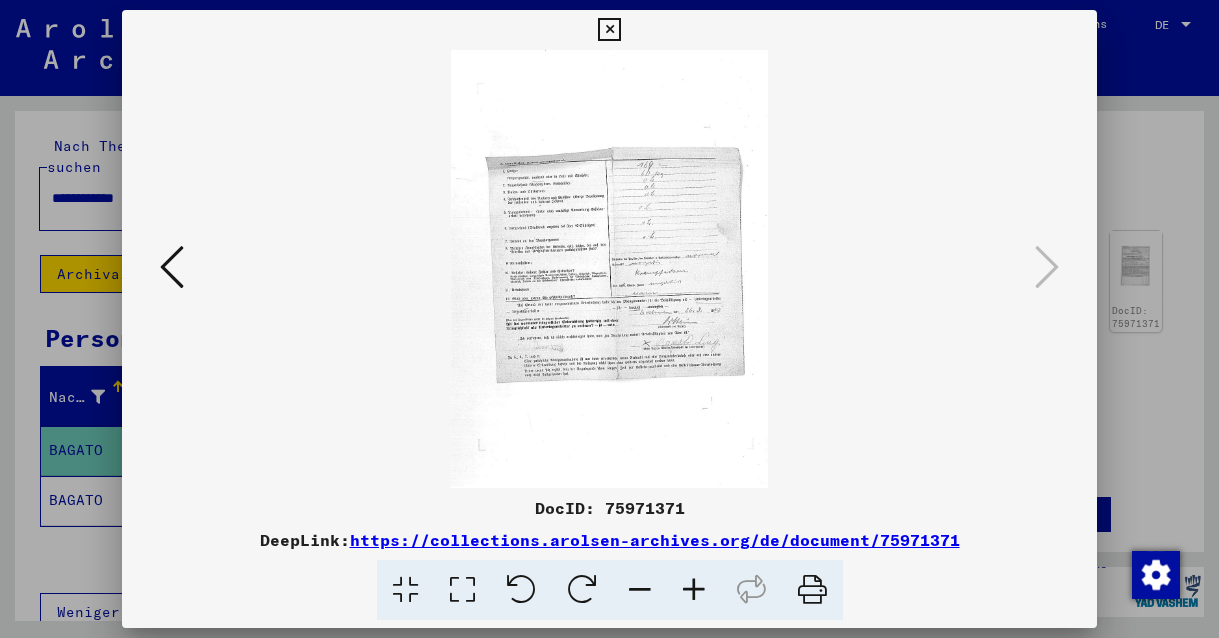 click at bounding box center (609, 269) 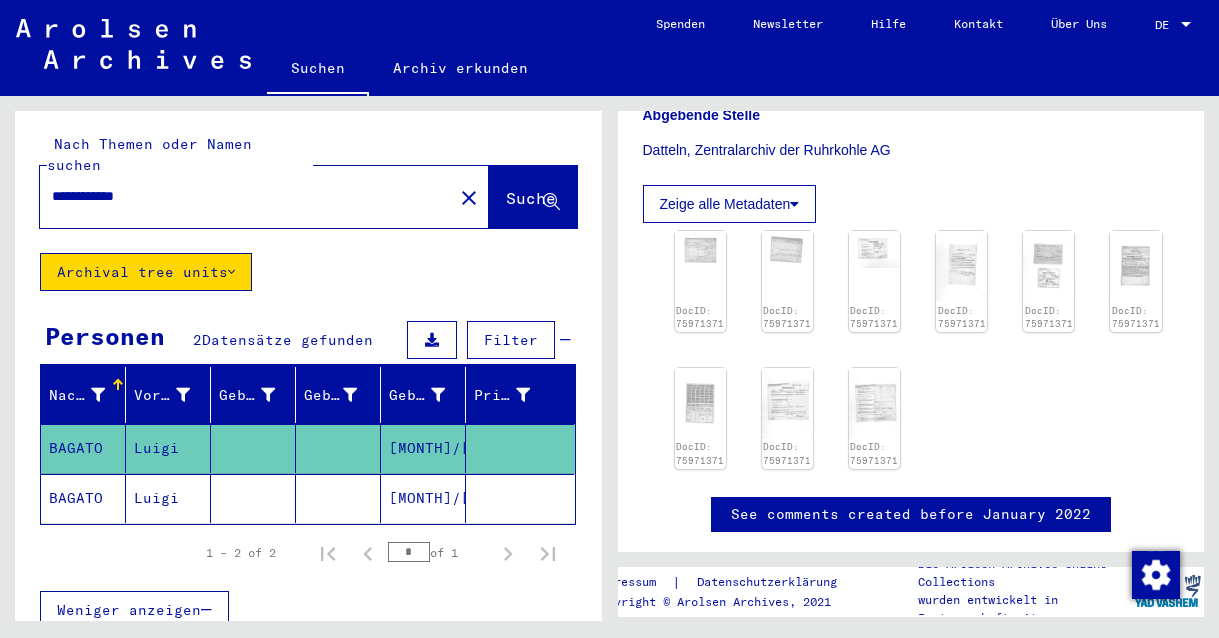 scroll, scrollTop: 0, scrollLeft: 0, axis: both 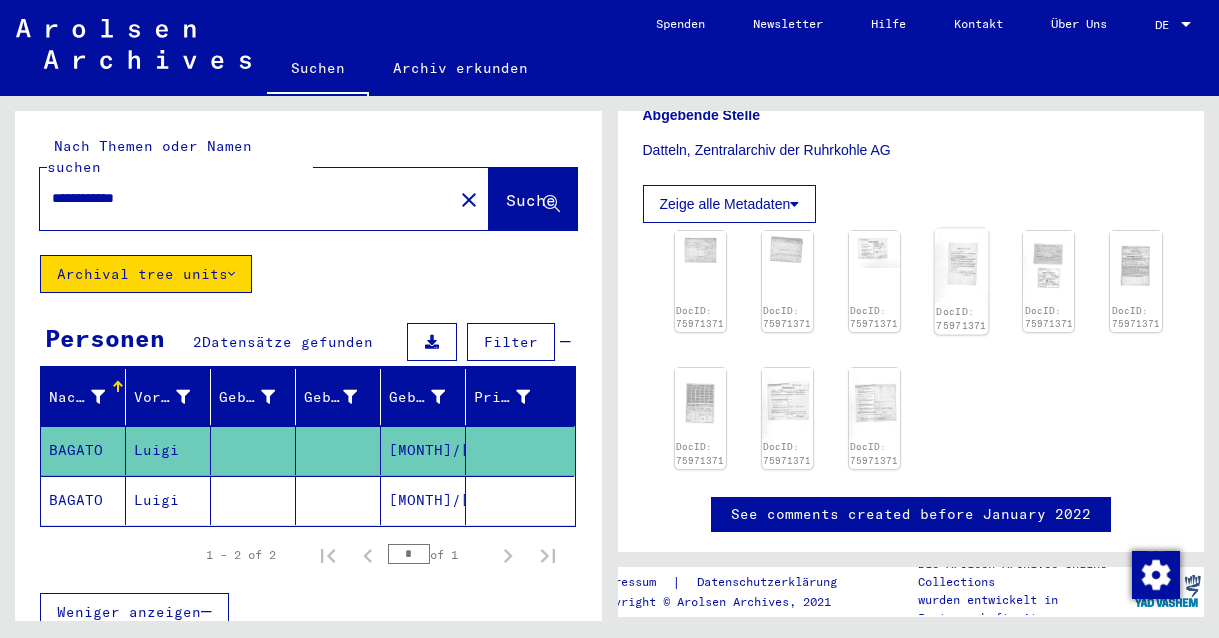 click 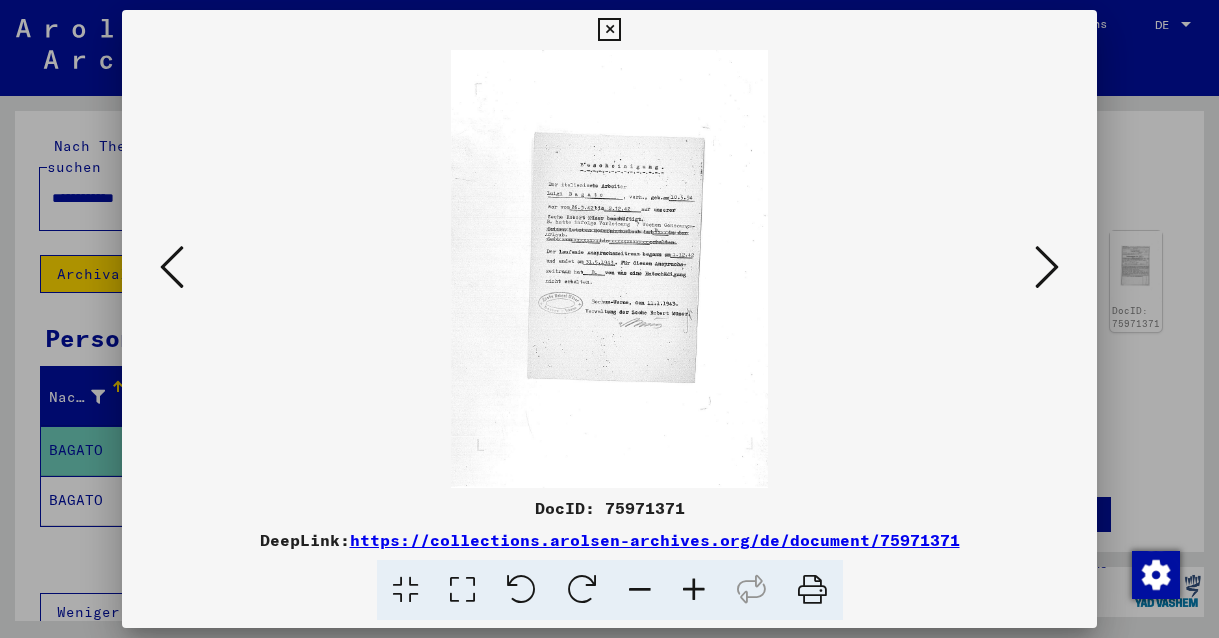 click at bounding box center [609, 269] 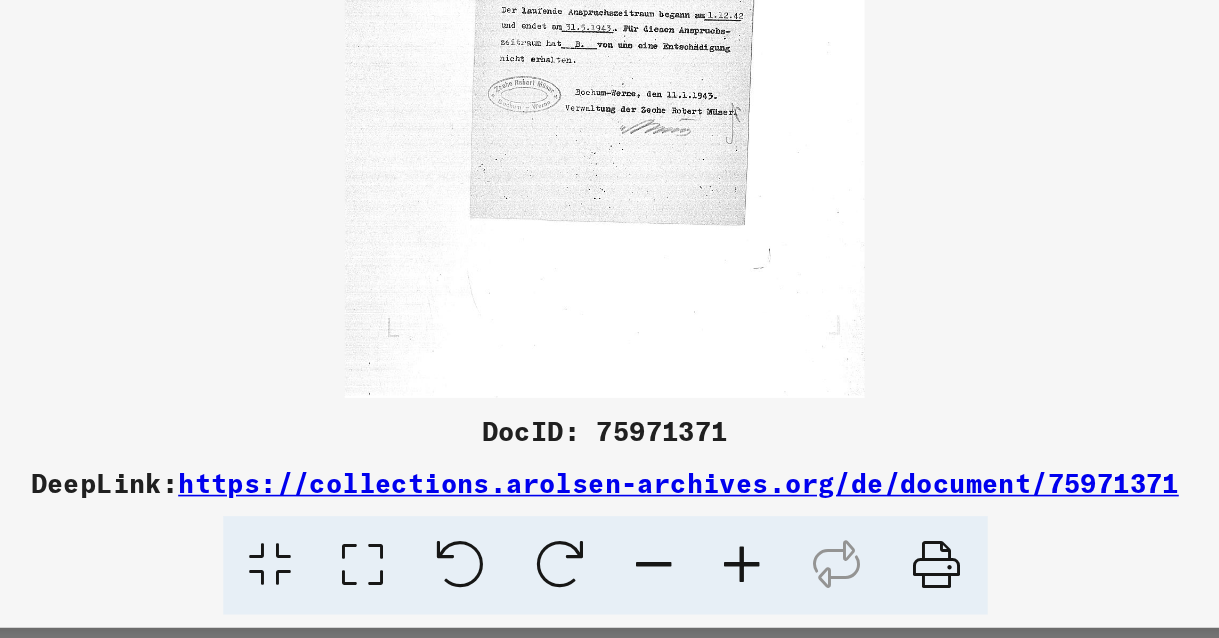 click at bounding box center [694, 590] 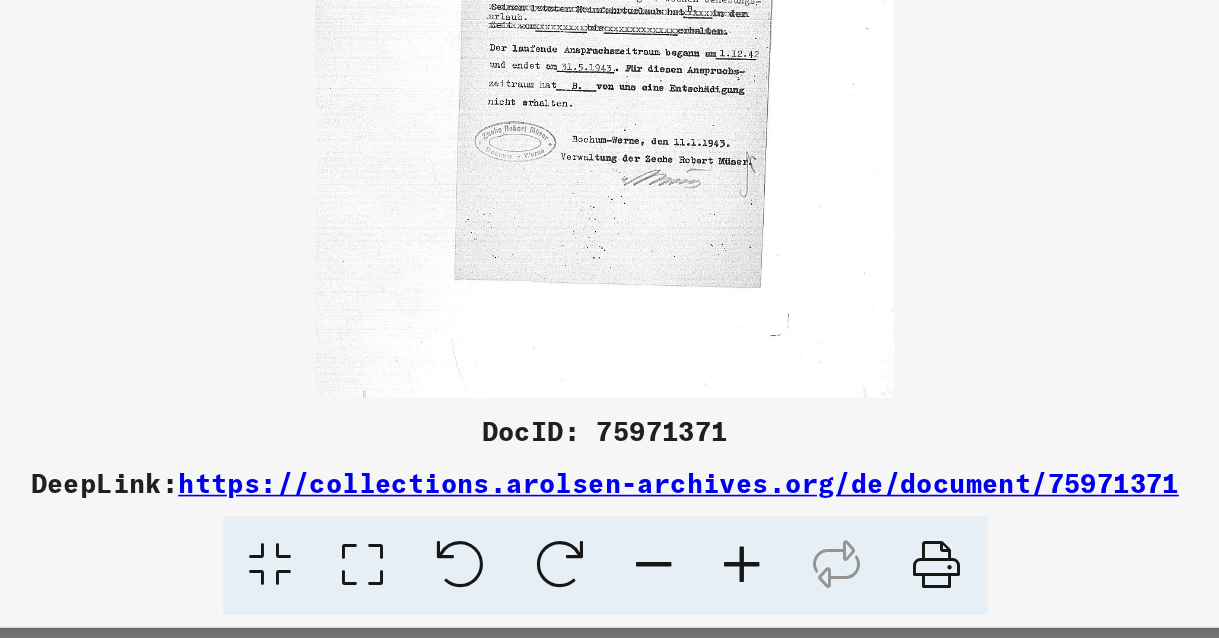 click at bounding box center [694, 590] 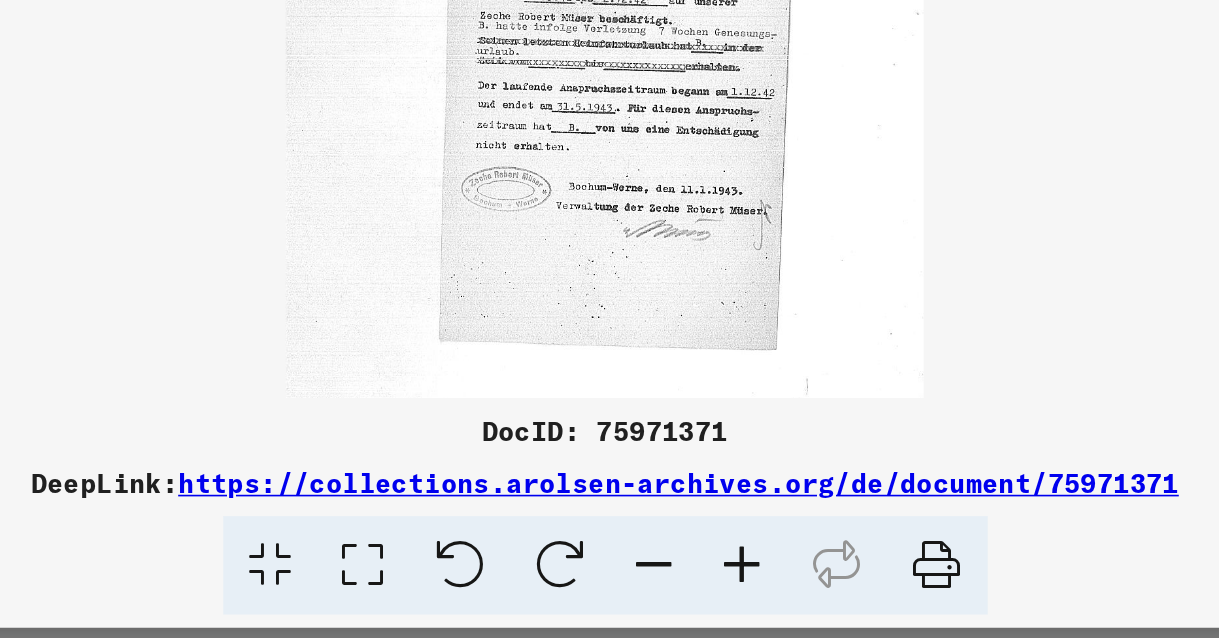 click at bounding box center [694, 590] 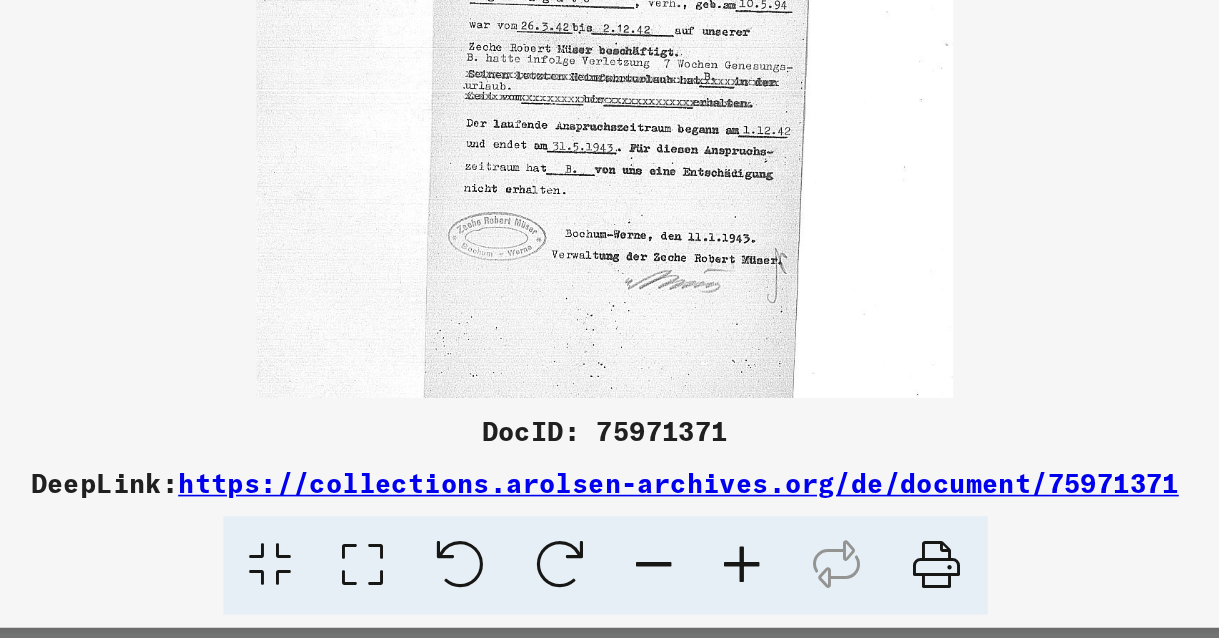 click at bounding box center (694, 590) 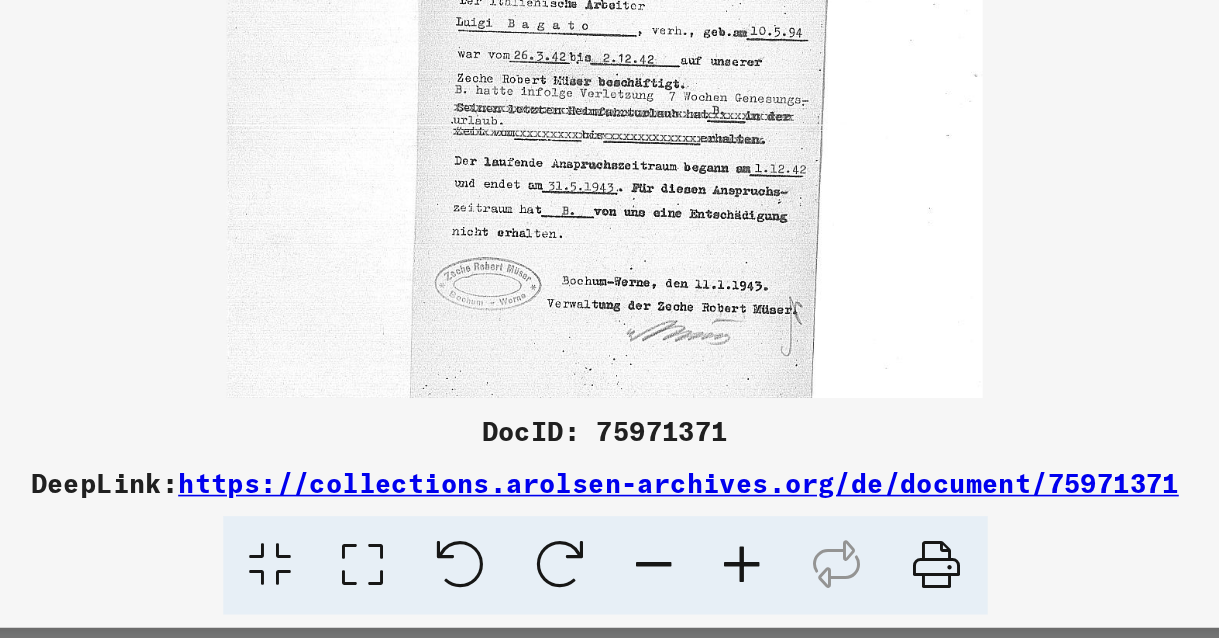 click at bounding box center (694, 590) 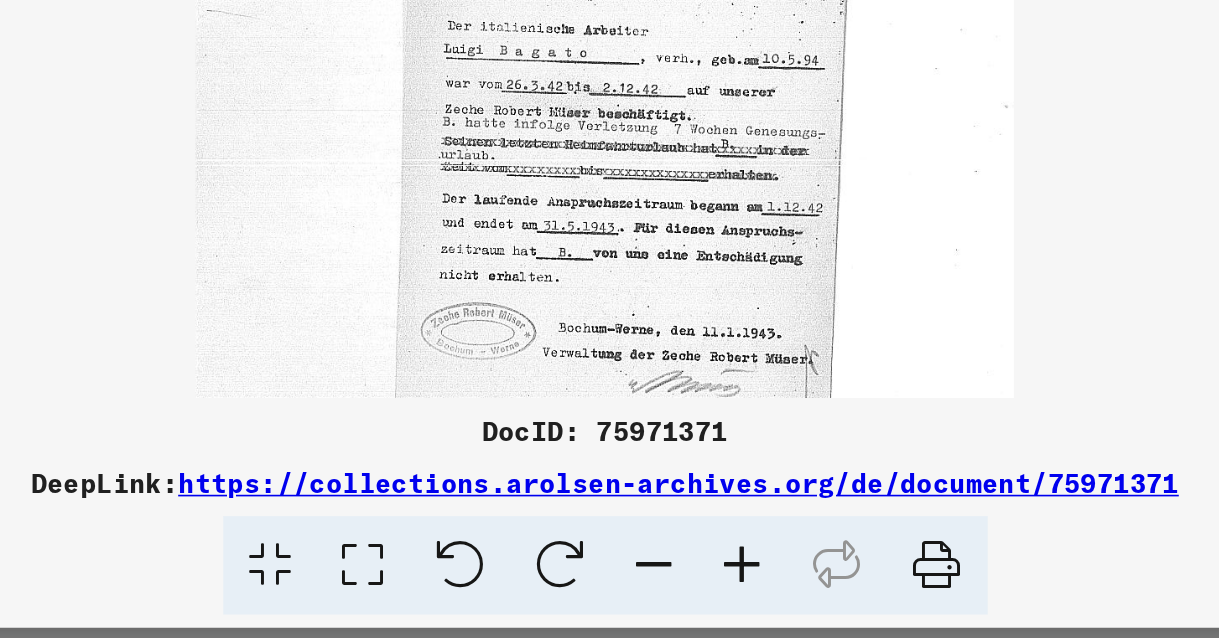 click at bounding box center (694, 590) 